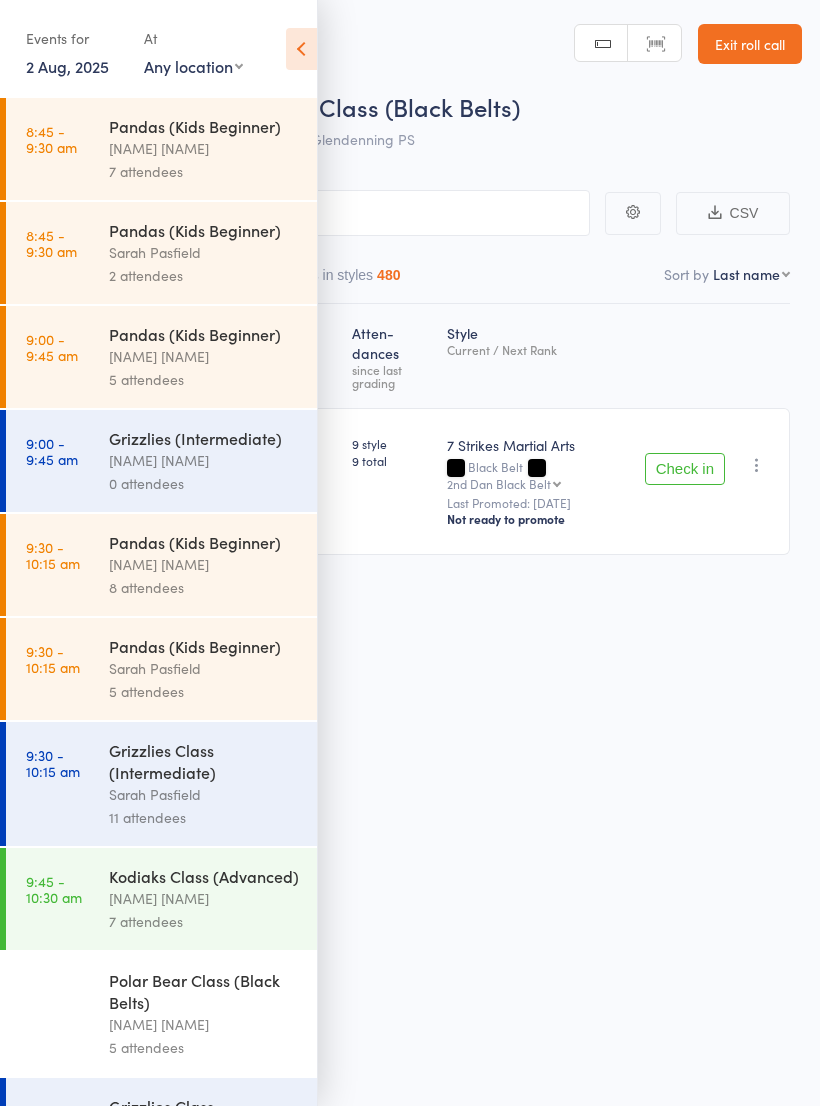 scroll, scrollTop: 0, scrollLeft: 0, axis: both 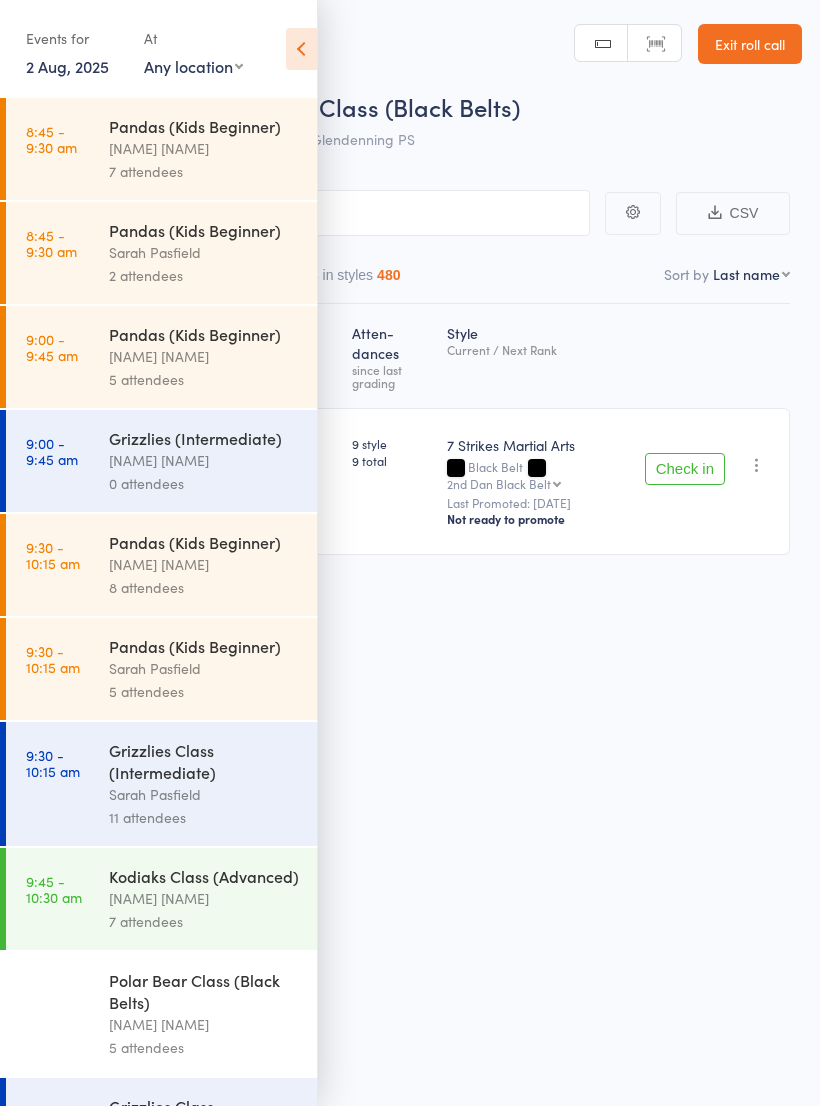 select on "1" 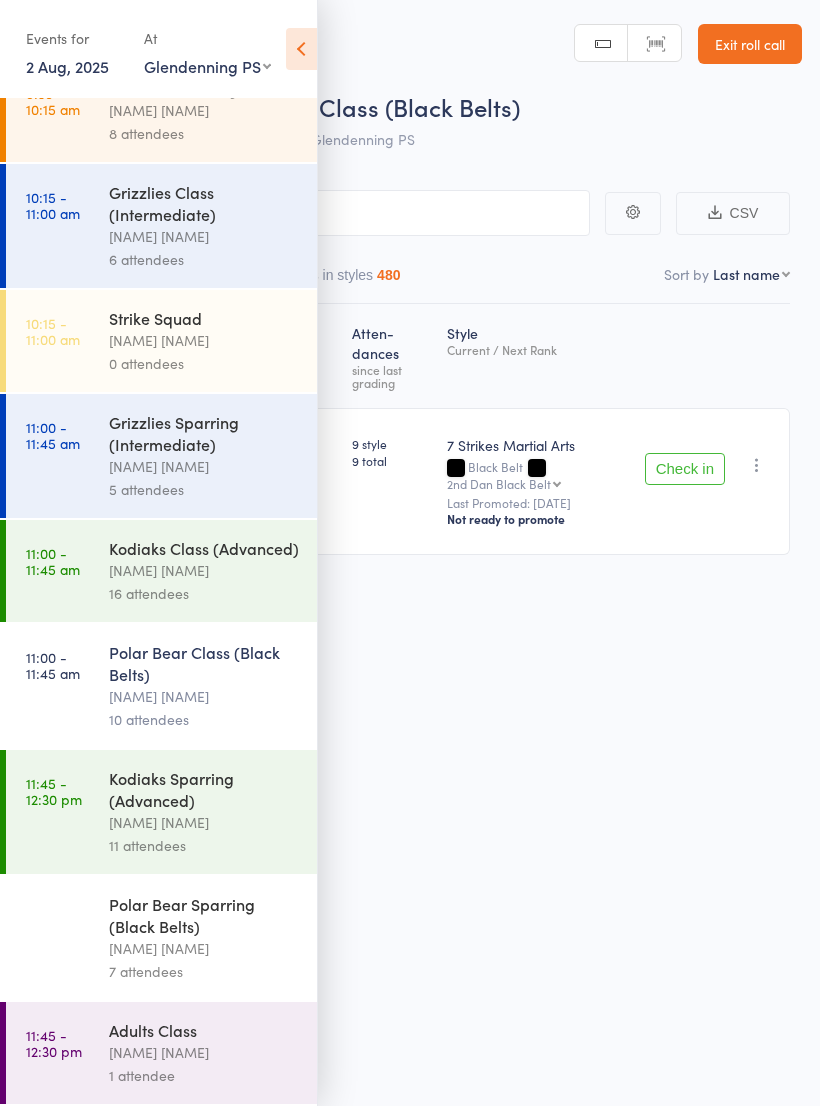 scroll, scrollTop: 172, scrollLeft: 0, axis: vertical 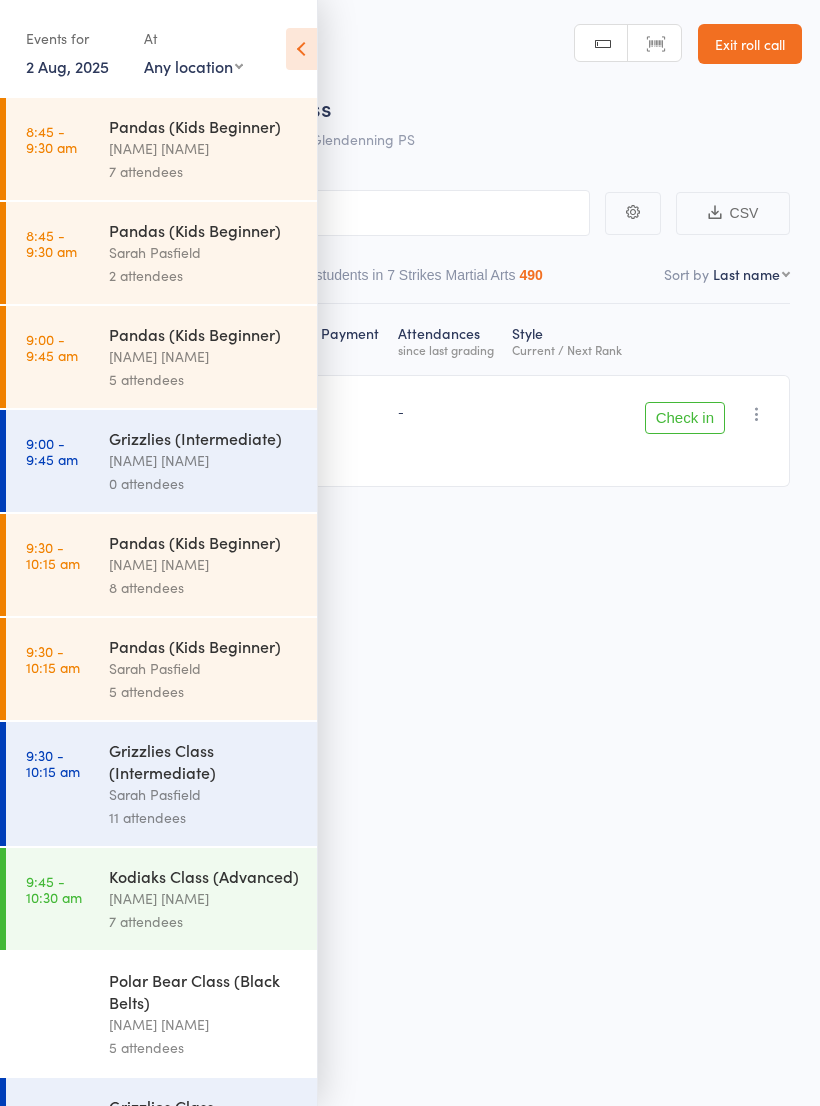 click at bounding box center [301, 49] 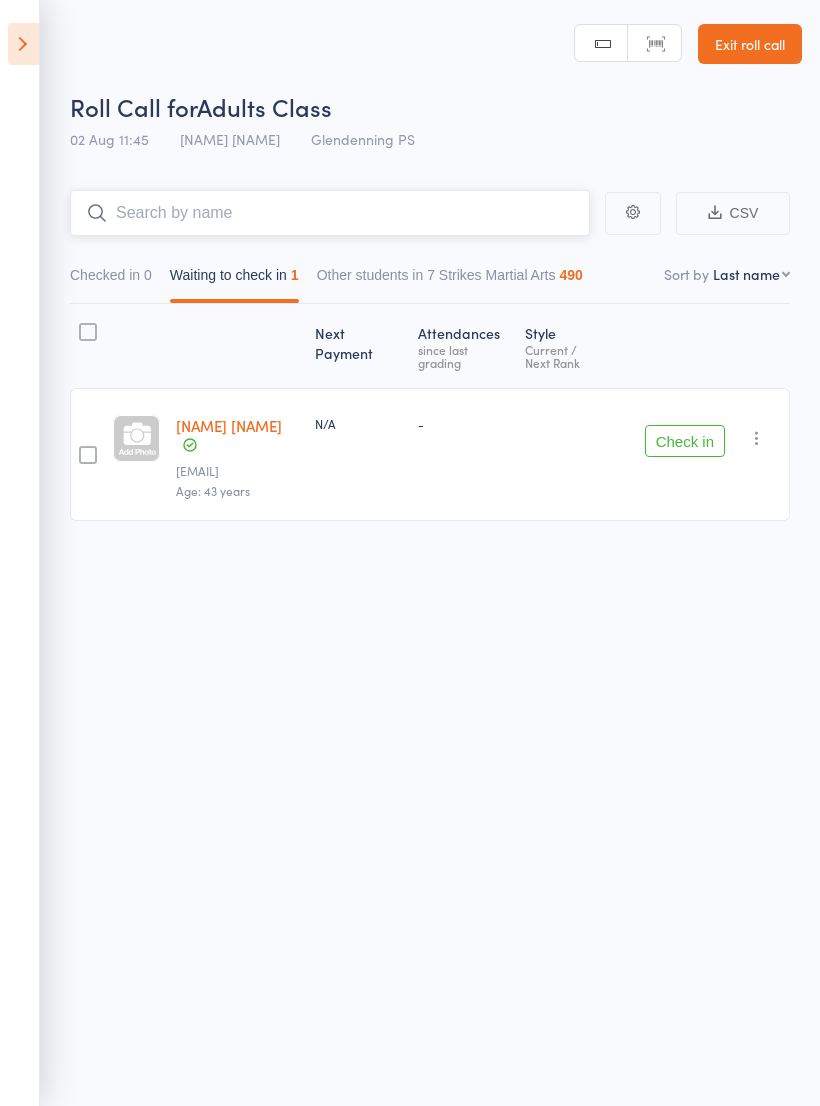 click at bounding box center (330, 213) 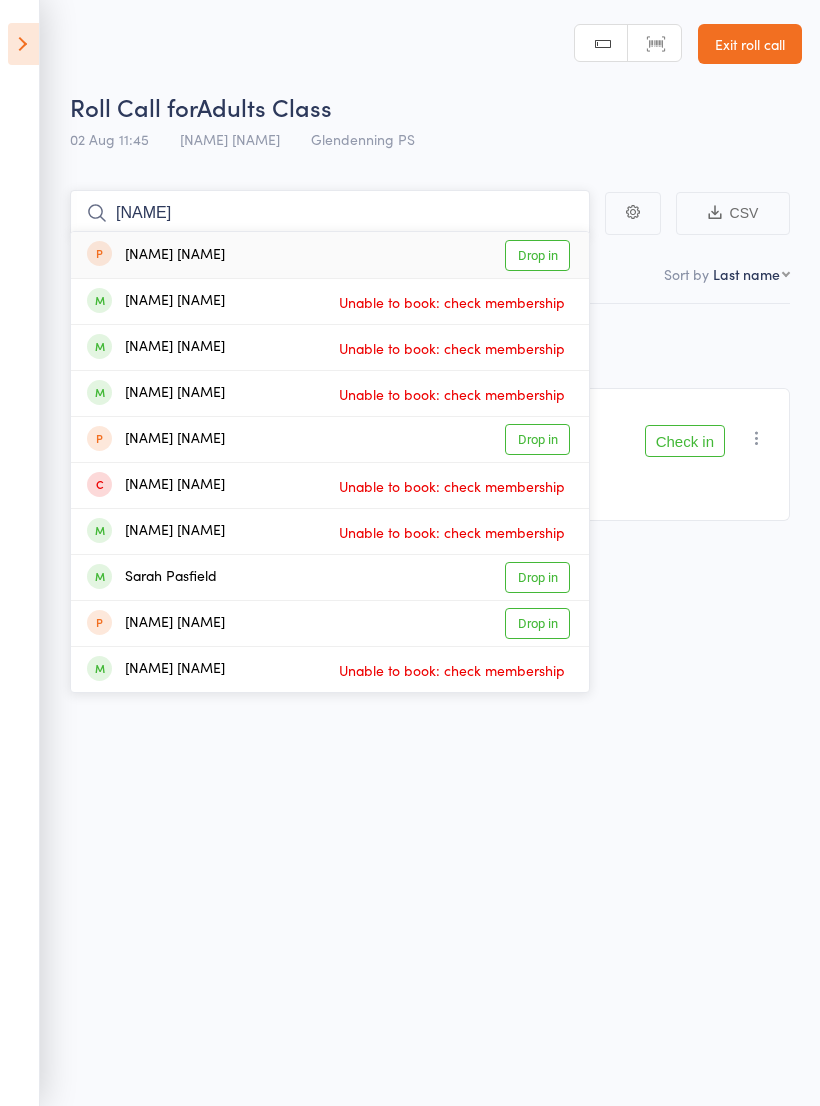 type on "Sarm" 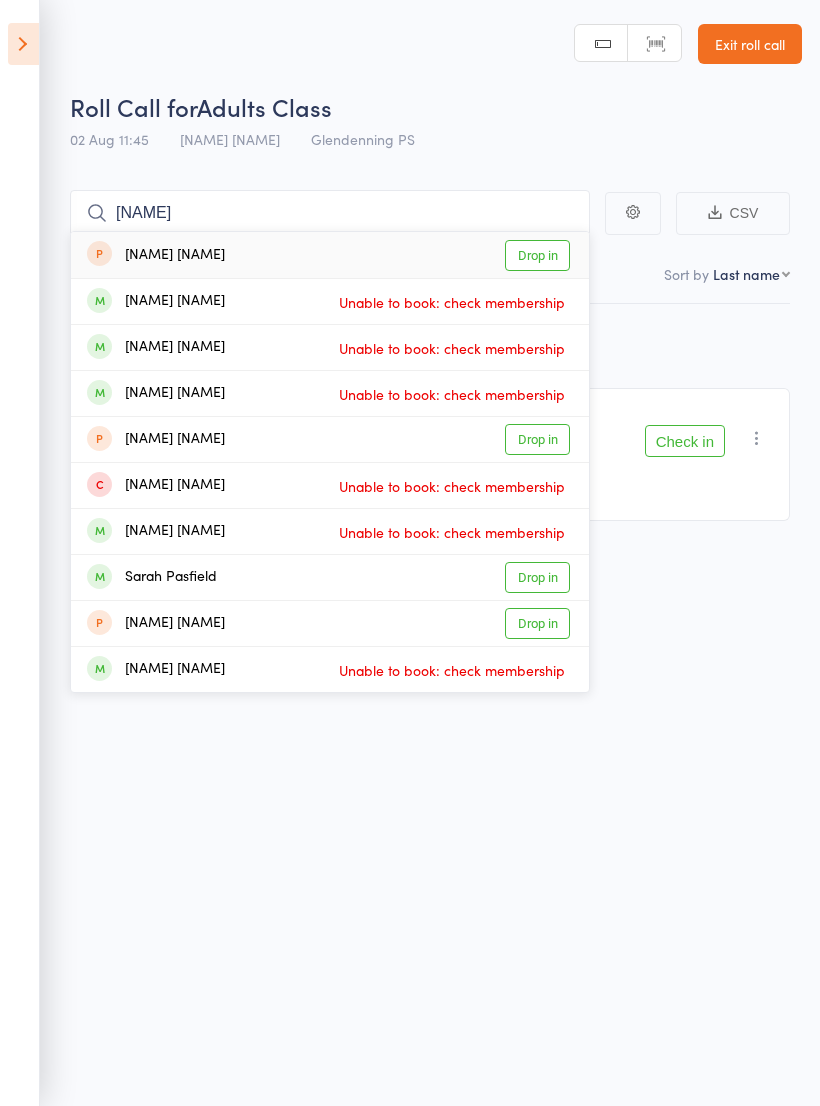 click on "Drop in" at bounding box center [537, 255] 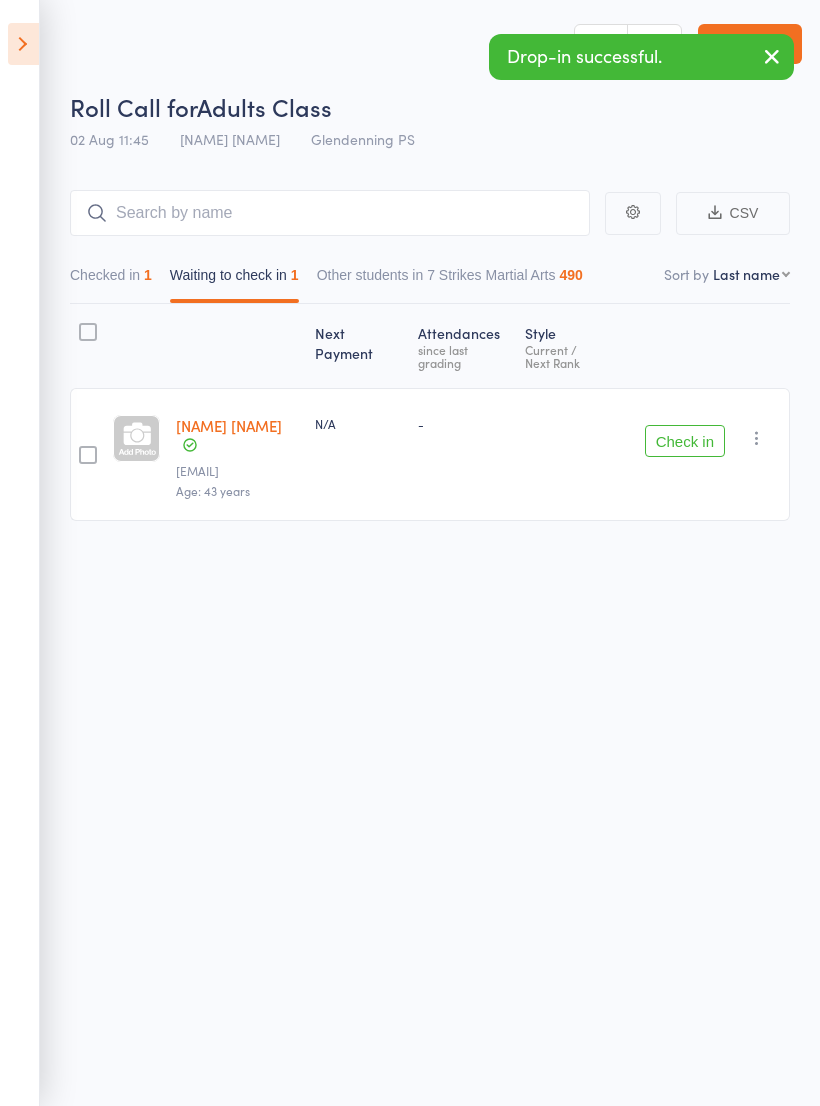 click on "Check in" at bounding box center (685, 441) 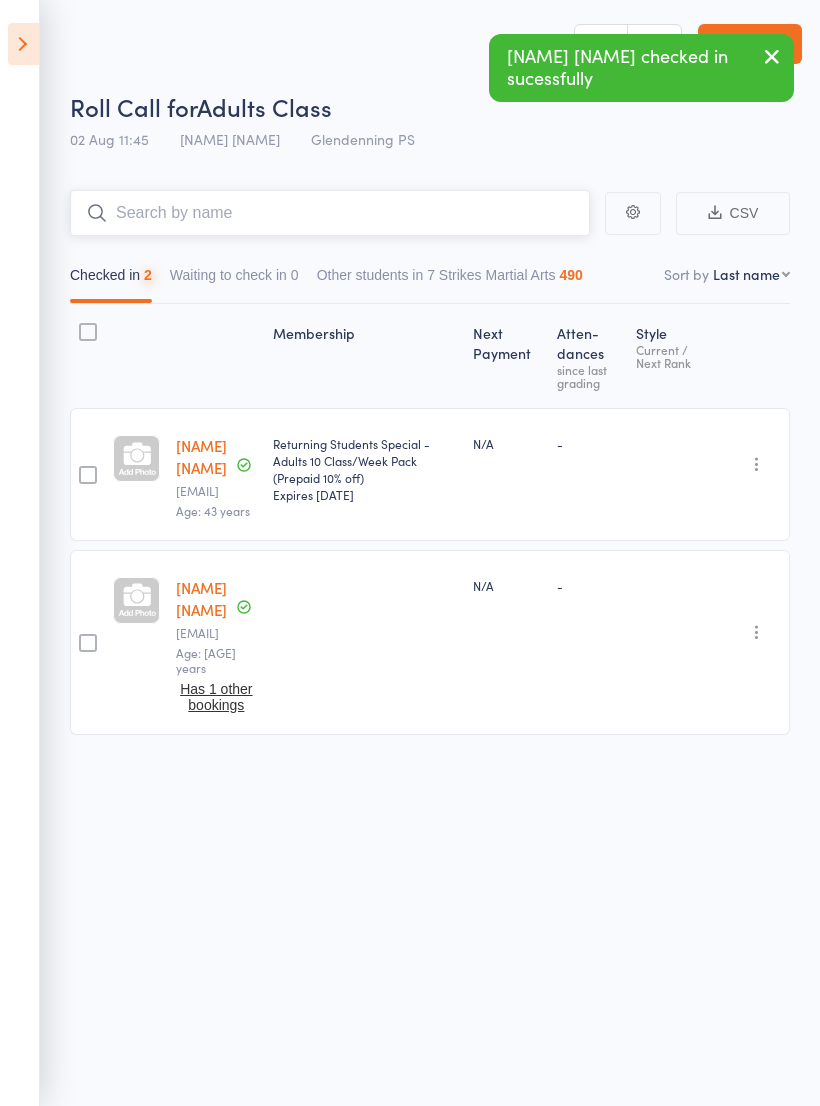 click at bounding box center (330, 213) 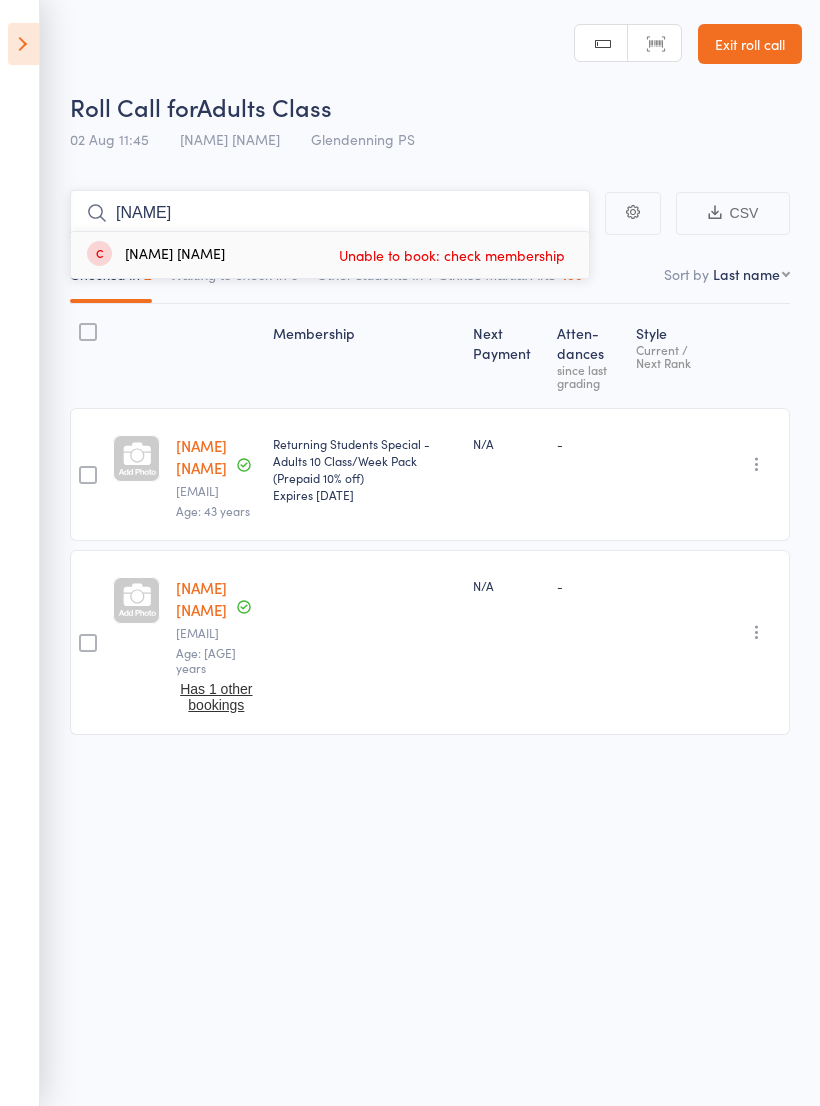 type on "Umesh" 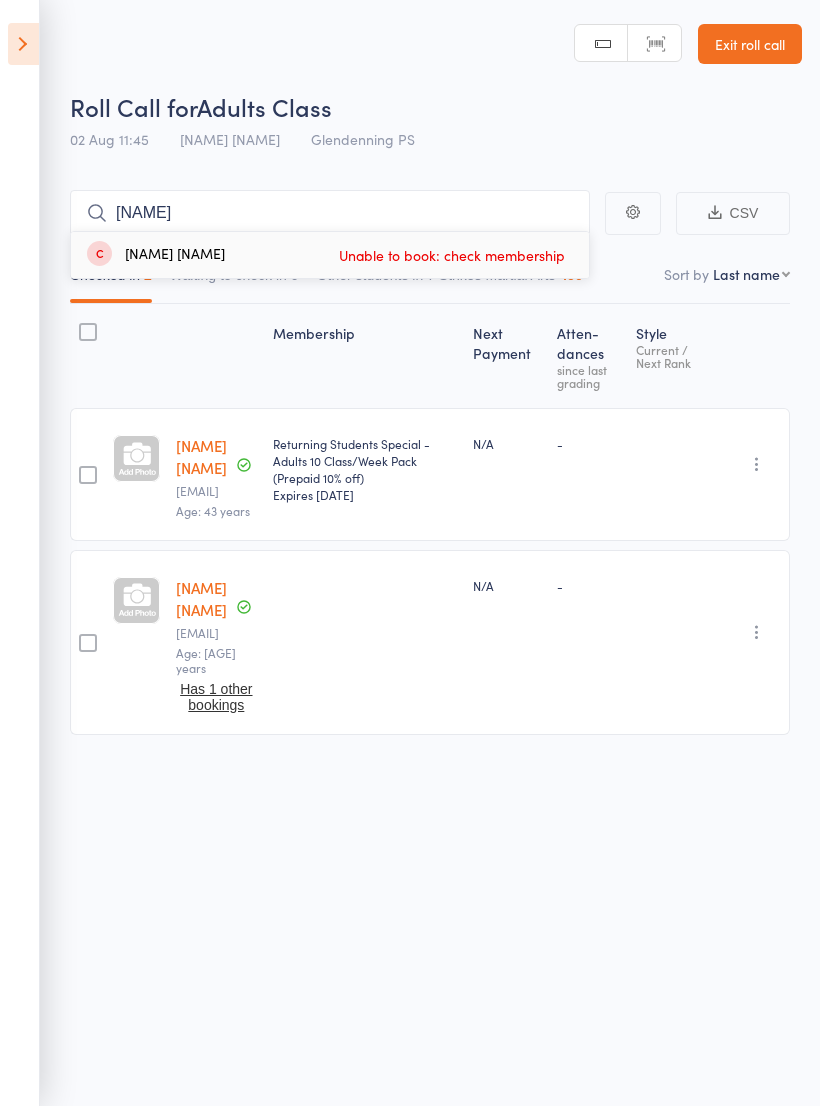 click on "Umesh Zambre Unable to book: check membership" at bounding box center [330, 255] 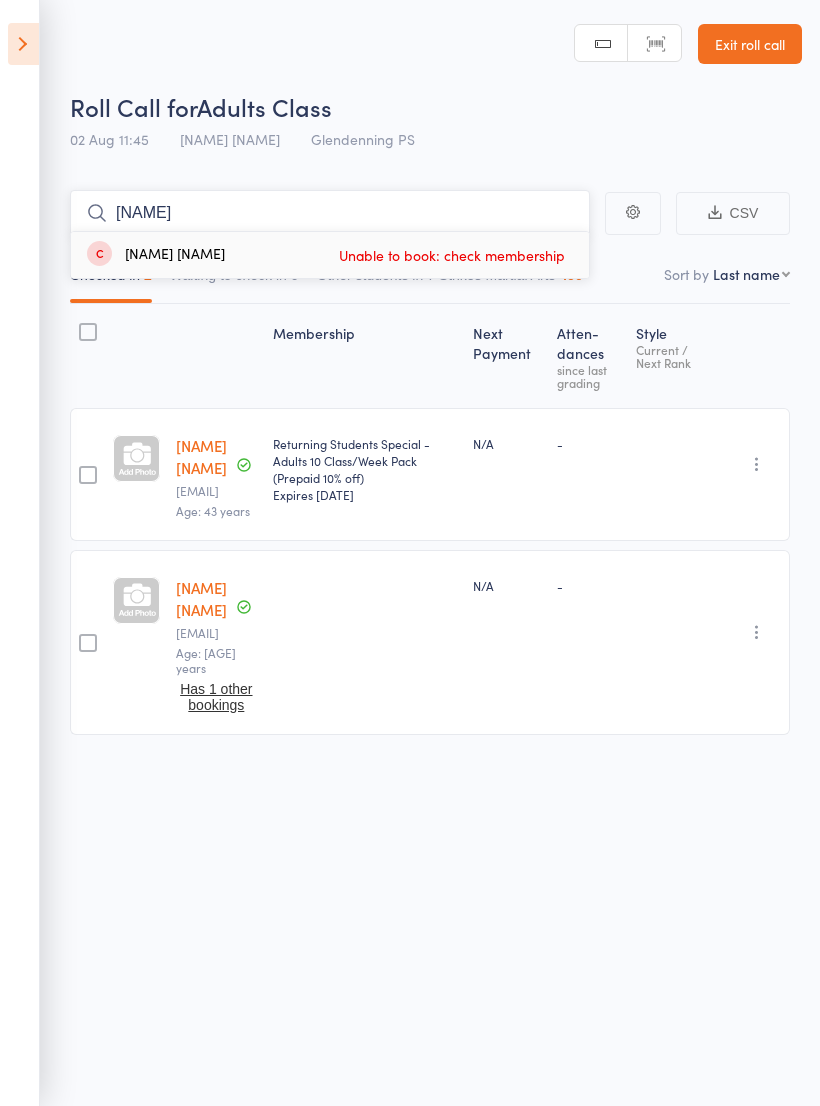 type 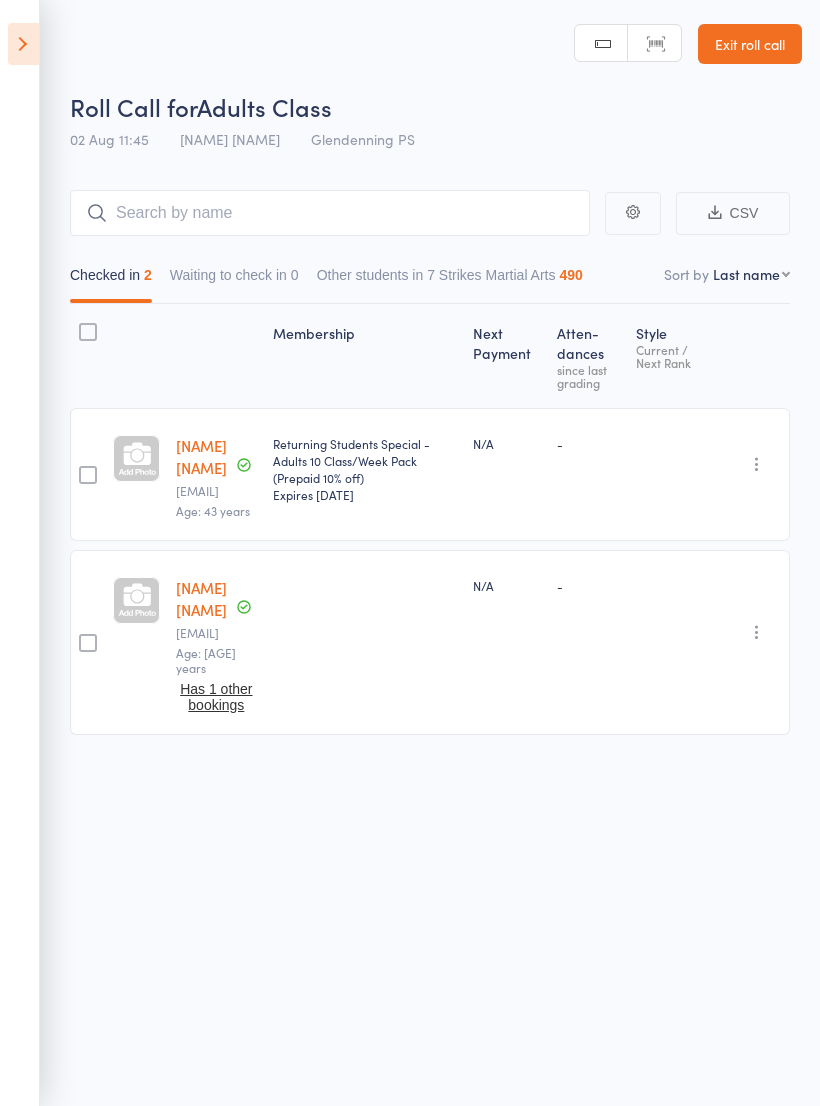 click at bounding box center [23, 44] 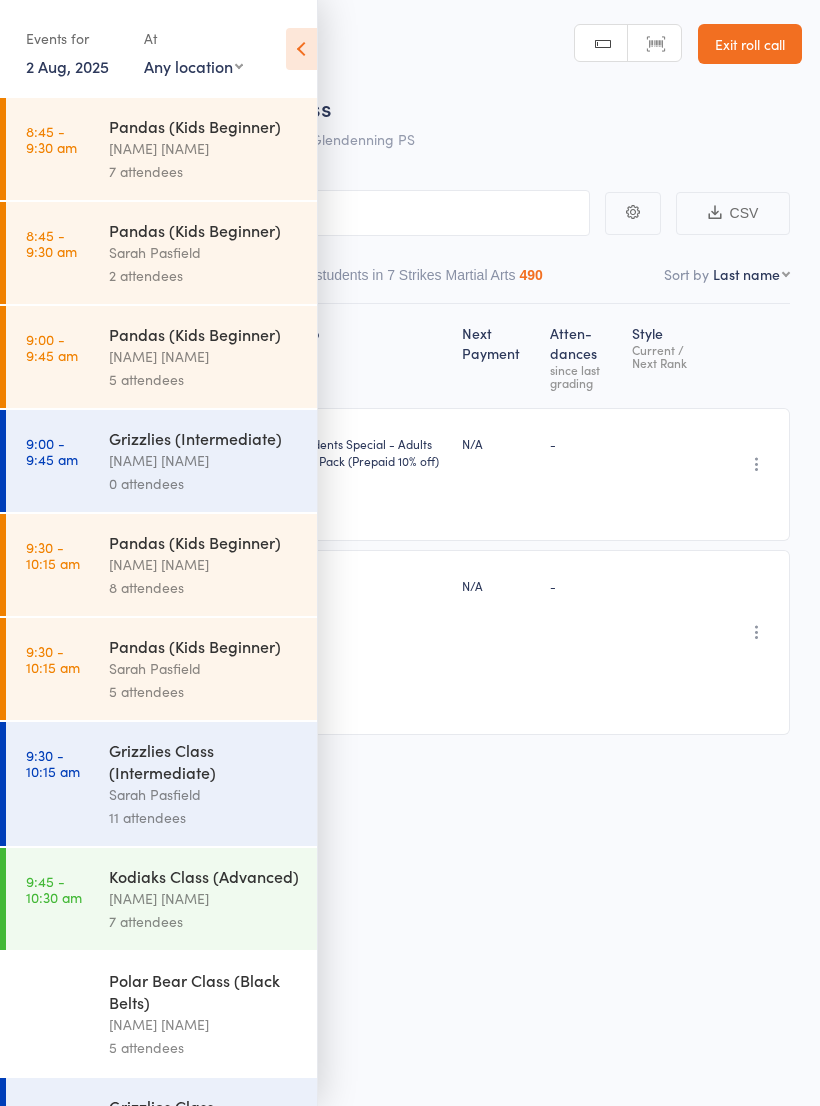 click on "Any location Wentworthville Community Centre Glendenning PS Kings Langley PS Beresford Road PS (Greystanes) Epping Heights PS Metella Road PS (Toongabbie) Truscott St PS (North Ryde) Ermington PS Jasper Road PS (Baulkham Hills)" at bounding box center [193, 66] 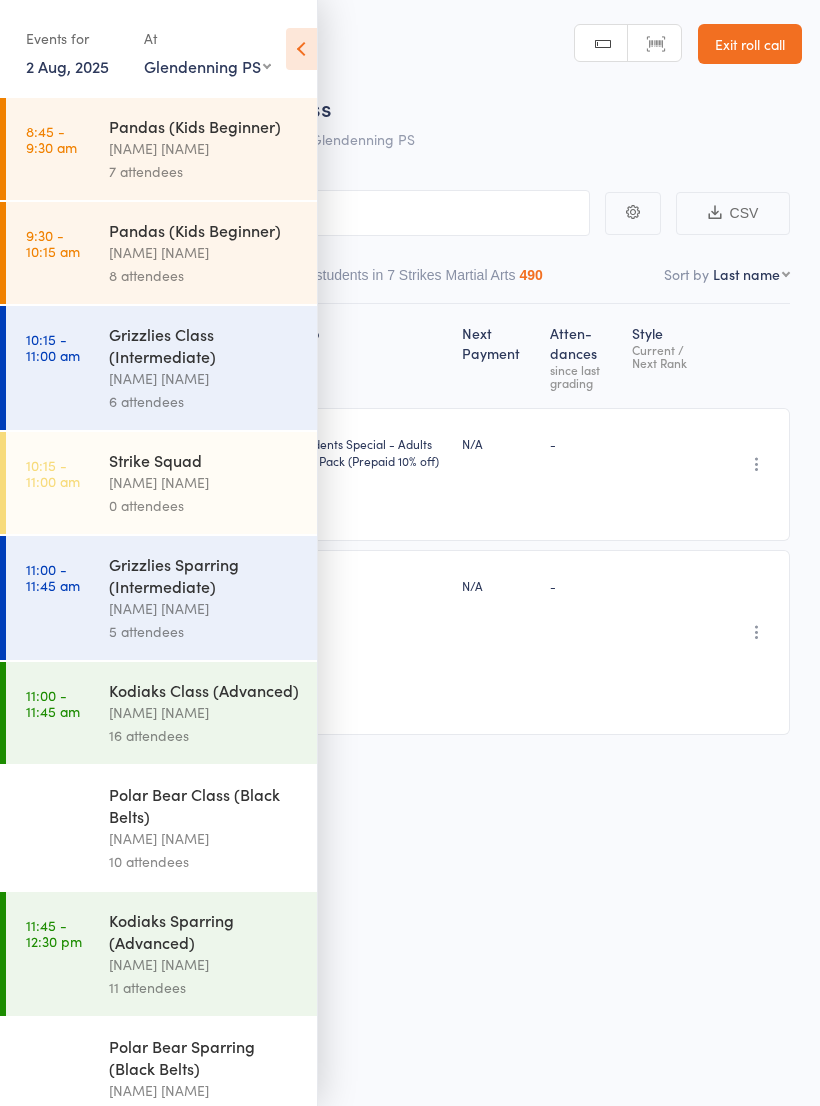 click at bounding box center (301, 49) 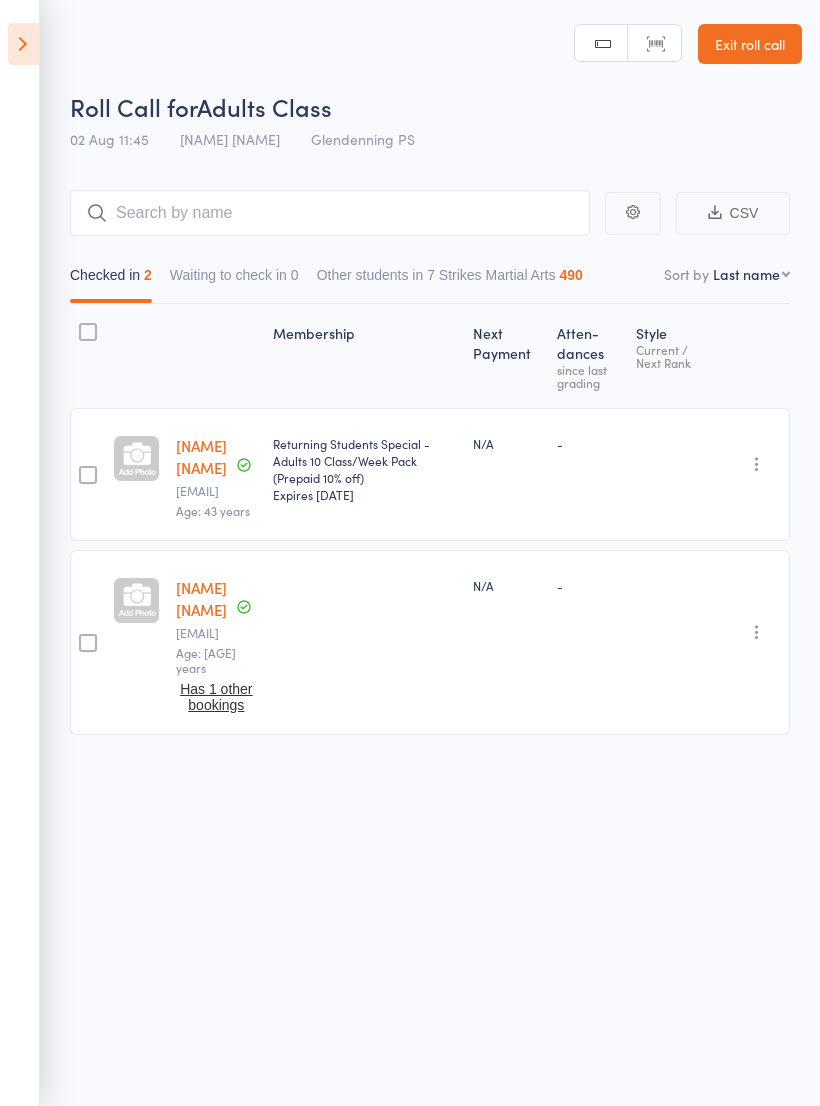 click at bounding box center [23, 44] 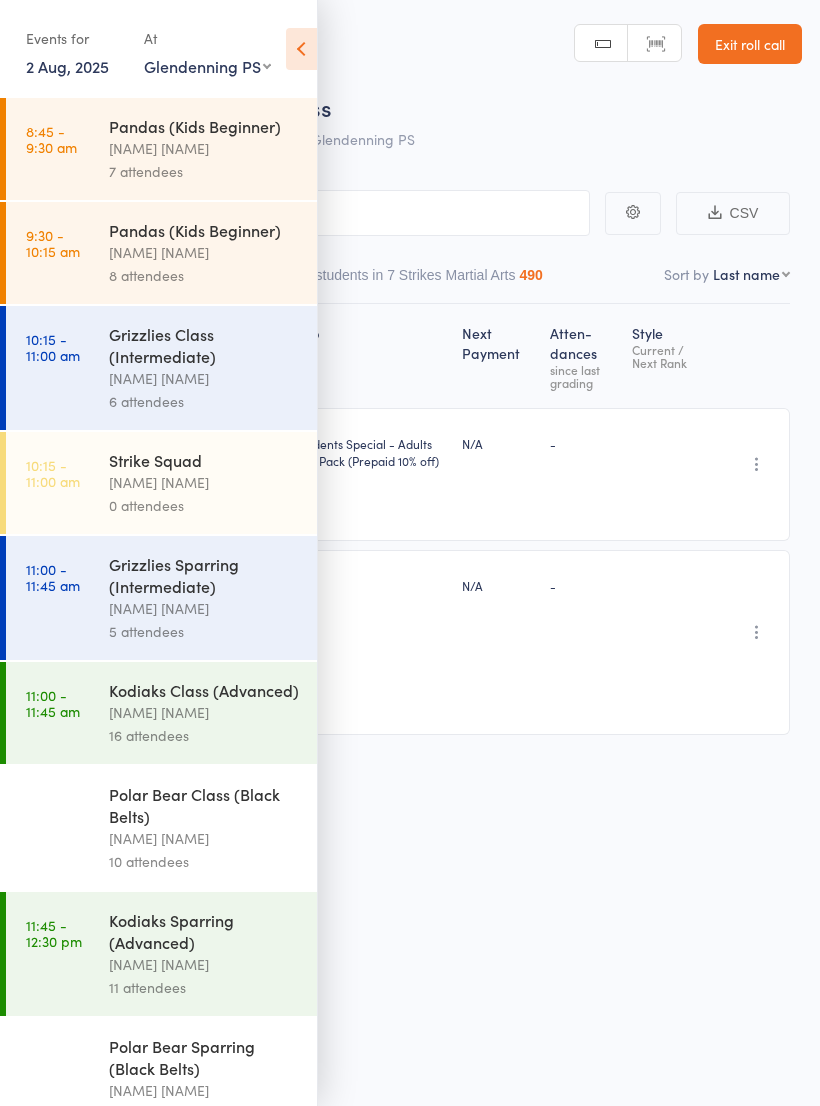click at bounding box center (301, 49) 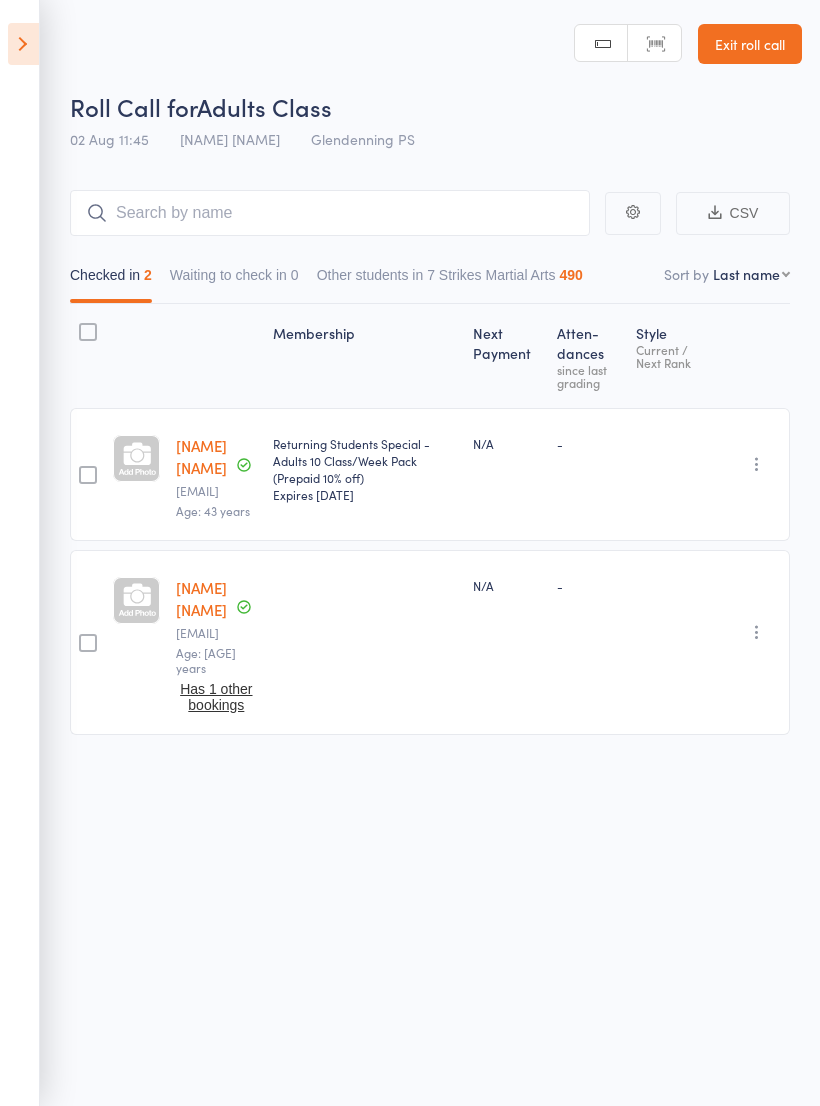 click on "Exit roll call" at bounding box center (750, 44) 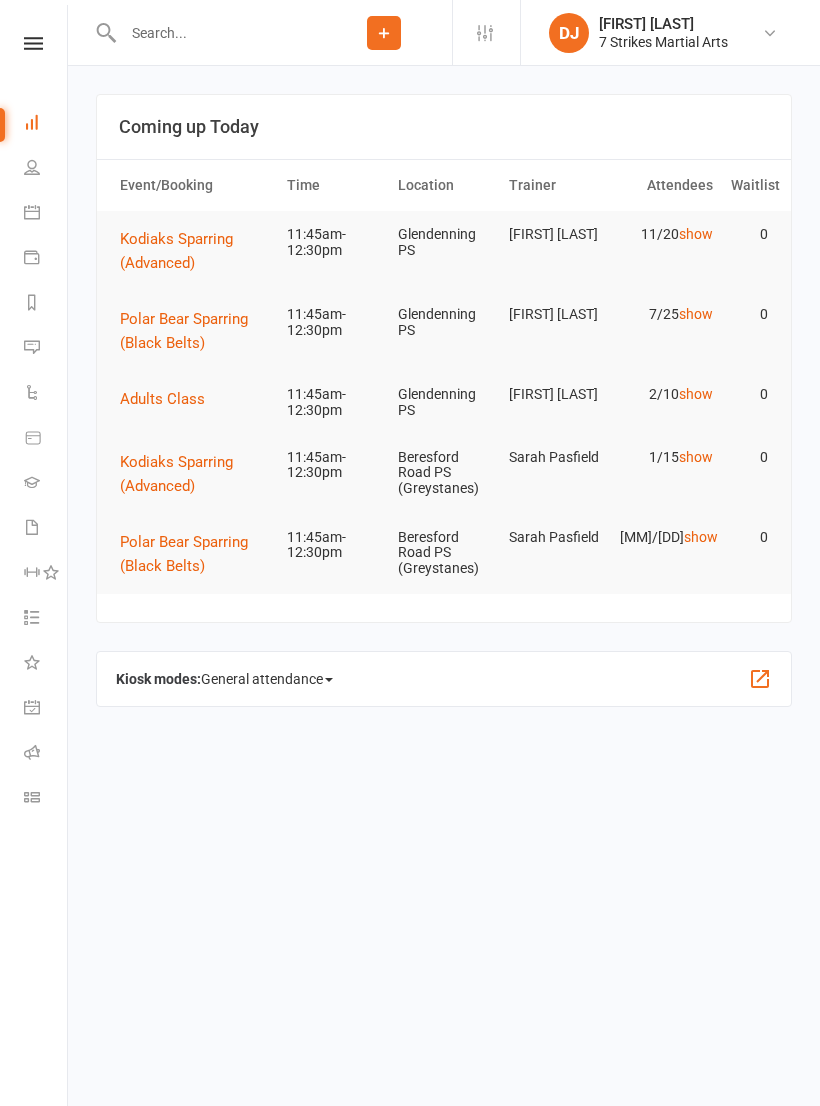 scroll, scrollTop: 0, scrollLeft: 0, axis: both 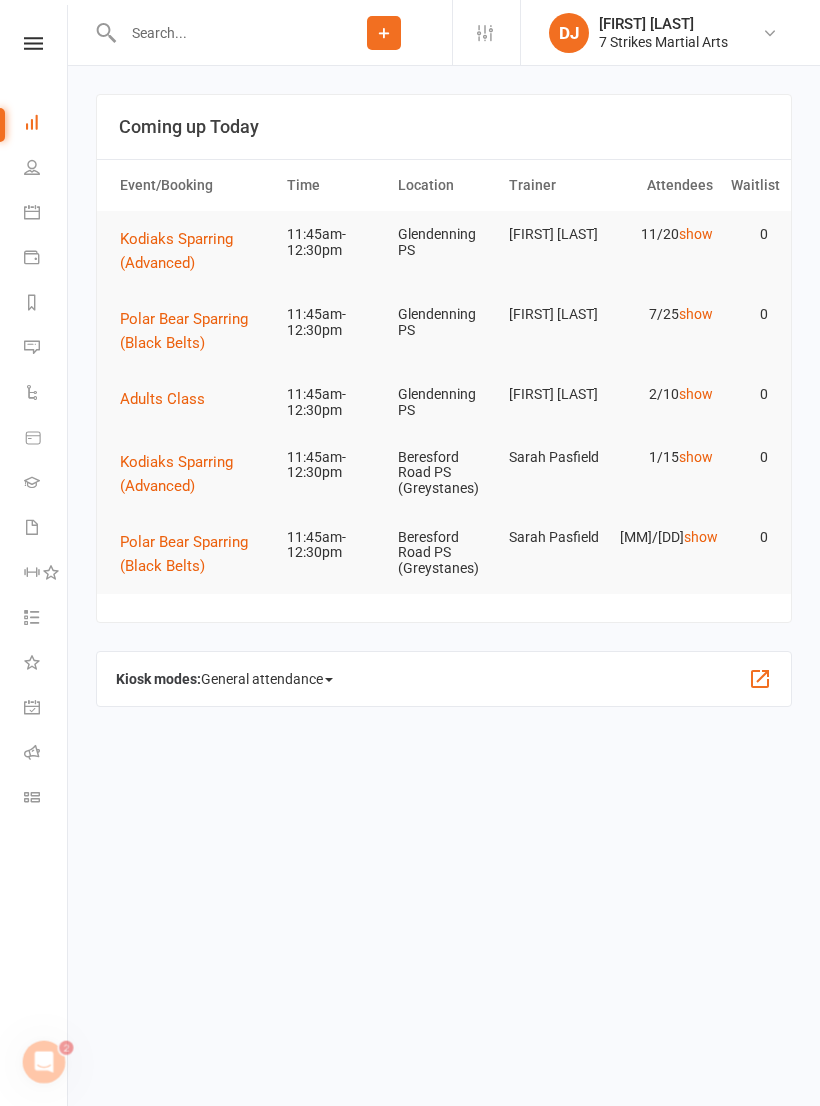 click at bounding box center [33, 43] 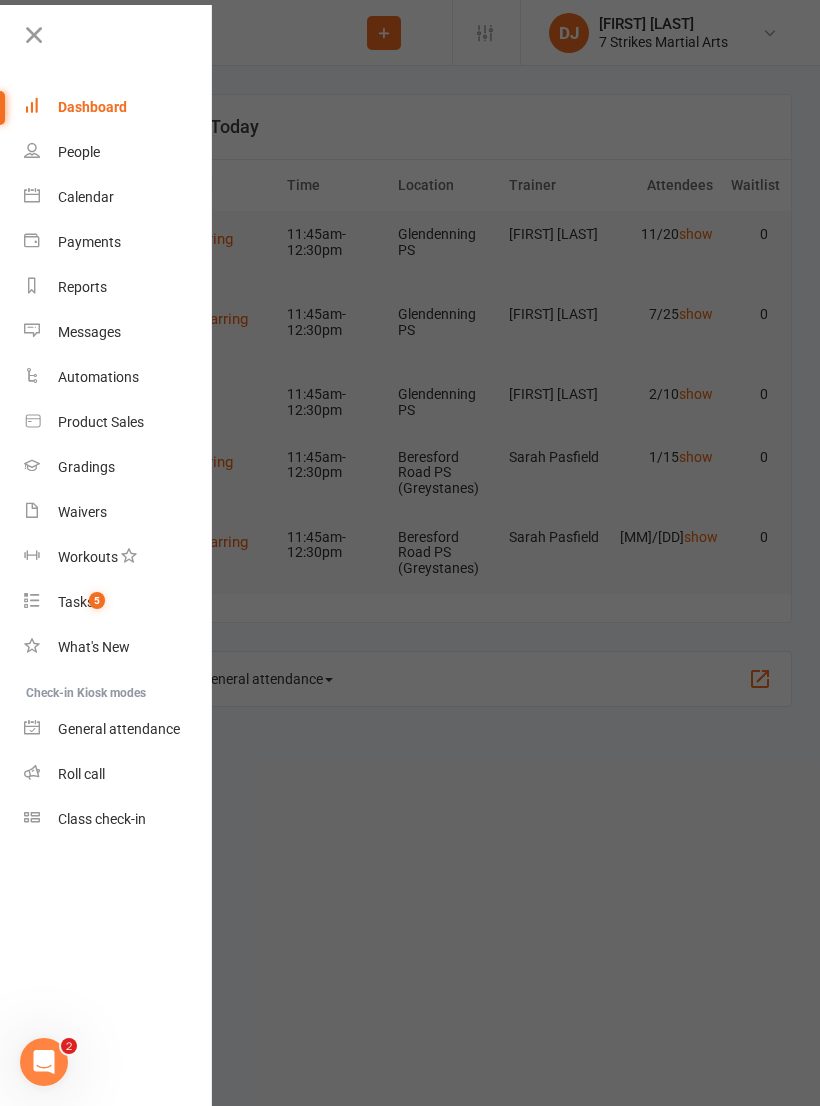 click on "Product Sales" at bounding box center [101, 422] 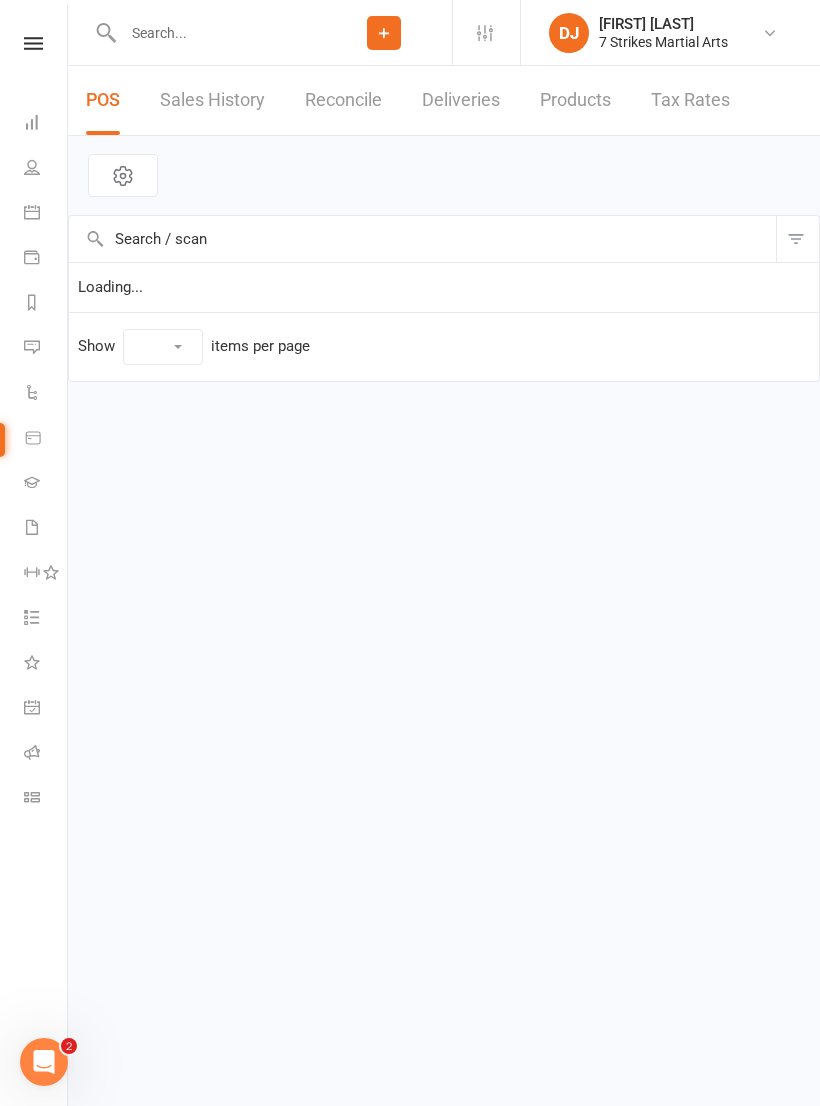 select on "10" 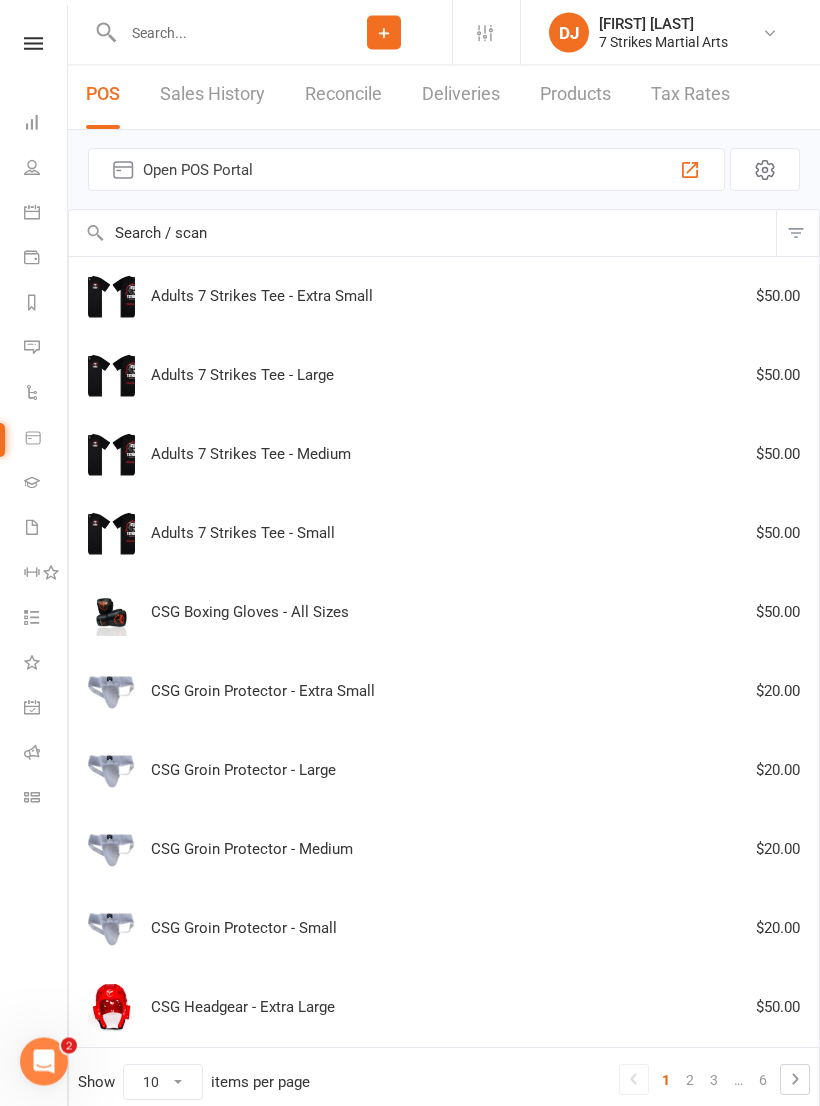 scroll, scrollTop: 88, scrollLeft: 0, axis: vertical 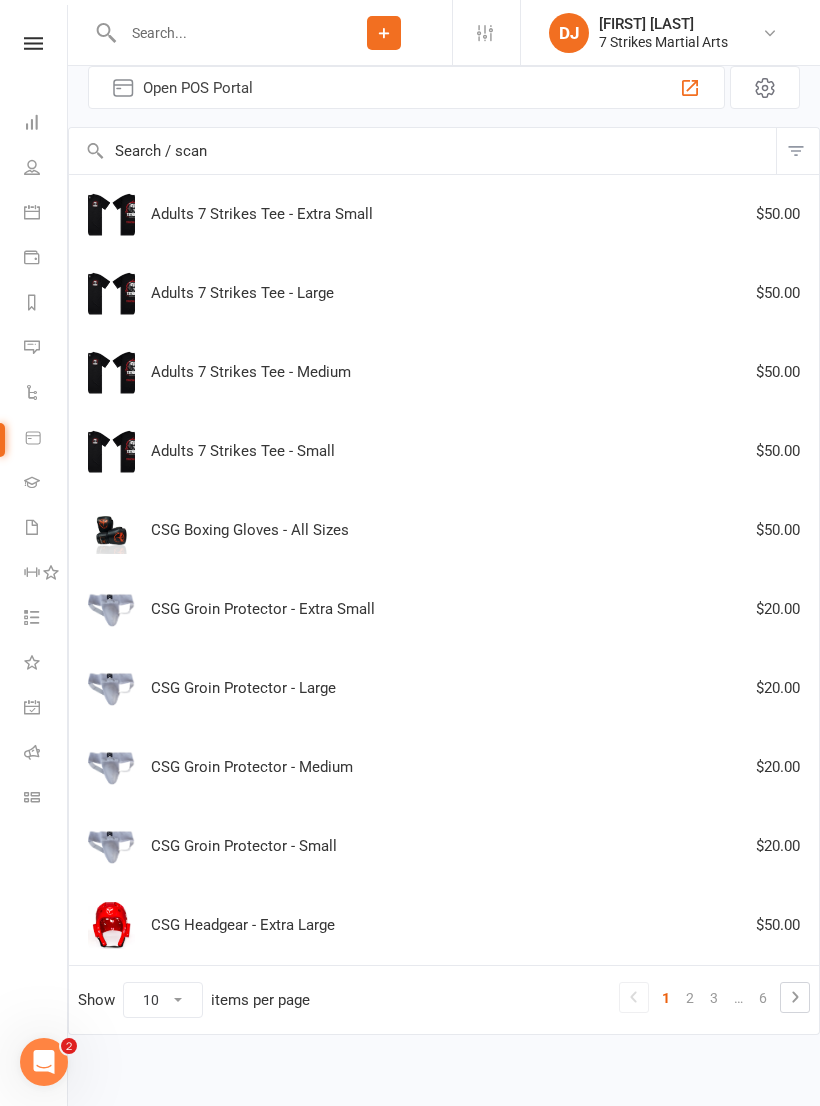 click on "3" at bounding box center [714, 998] 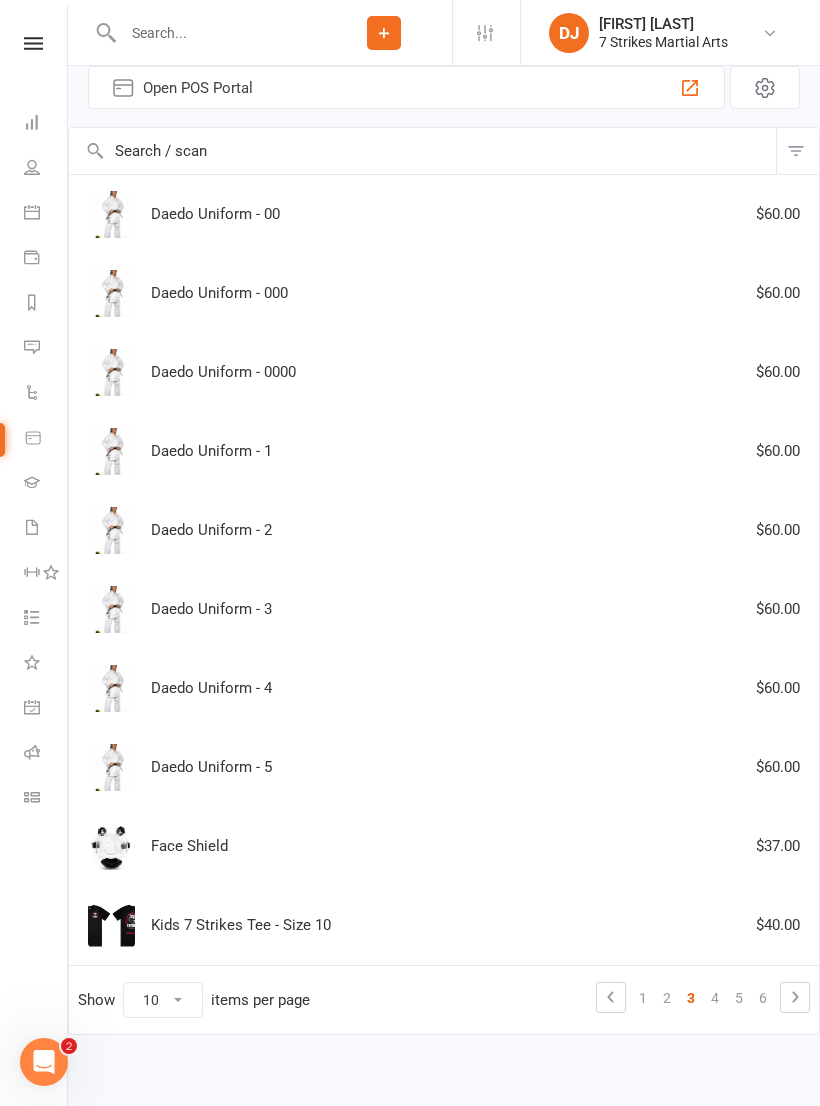 click on "4" at bounding box center [715, 998] 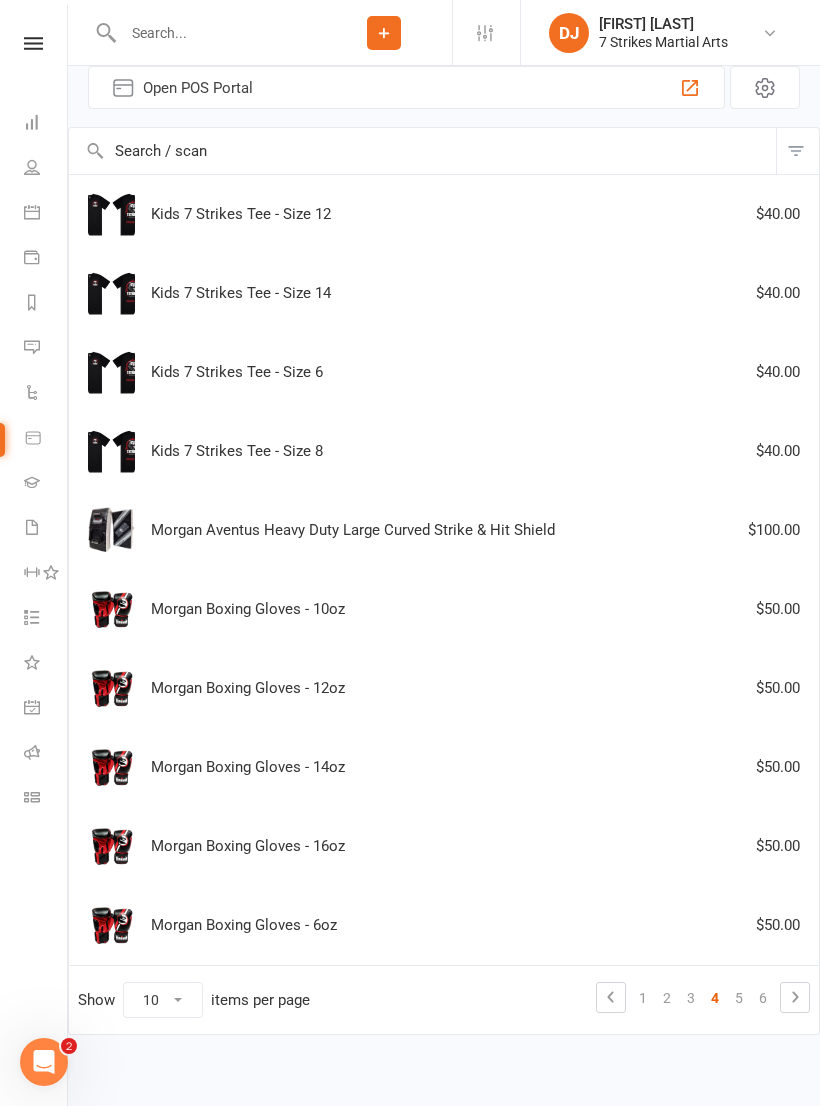 click on "Kids 7 Strikes Tee -  Size 12 $40.00" at bounding box center (444, 214) 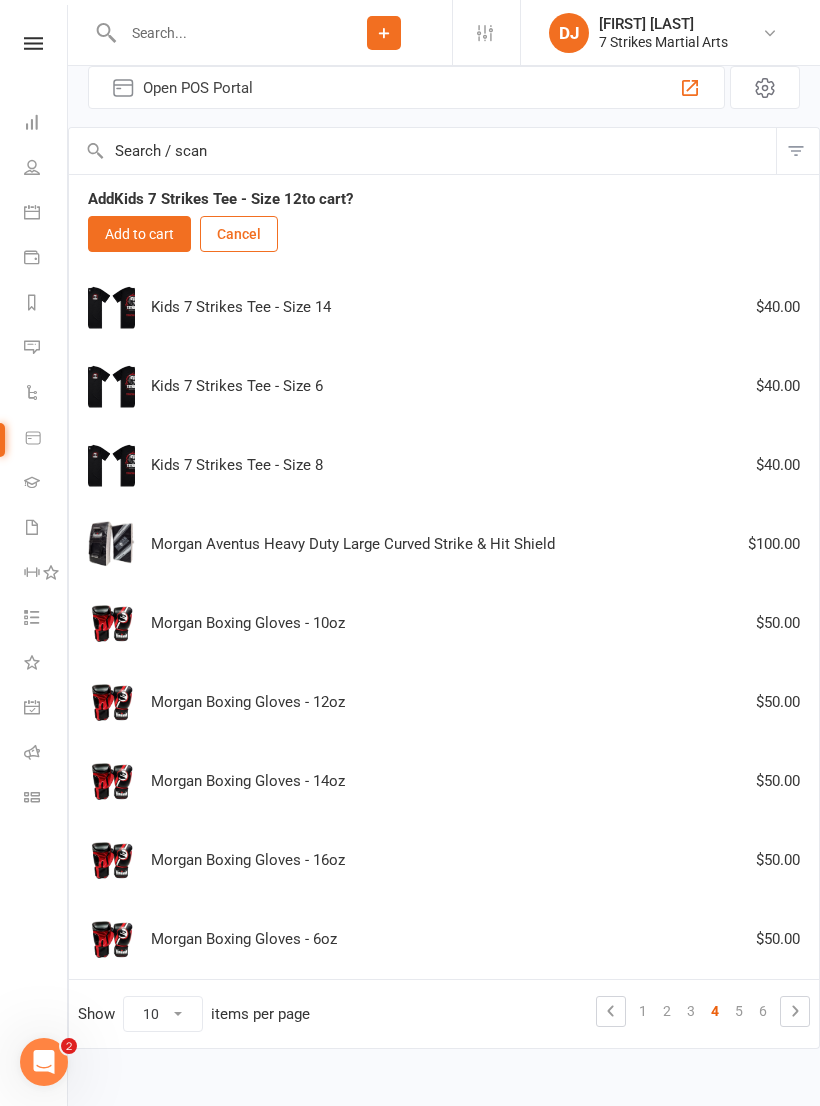click on "Add to cart" at bounding box center (139, 234) 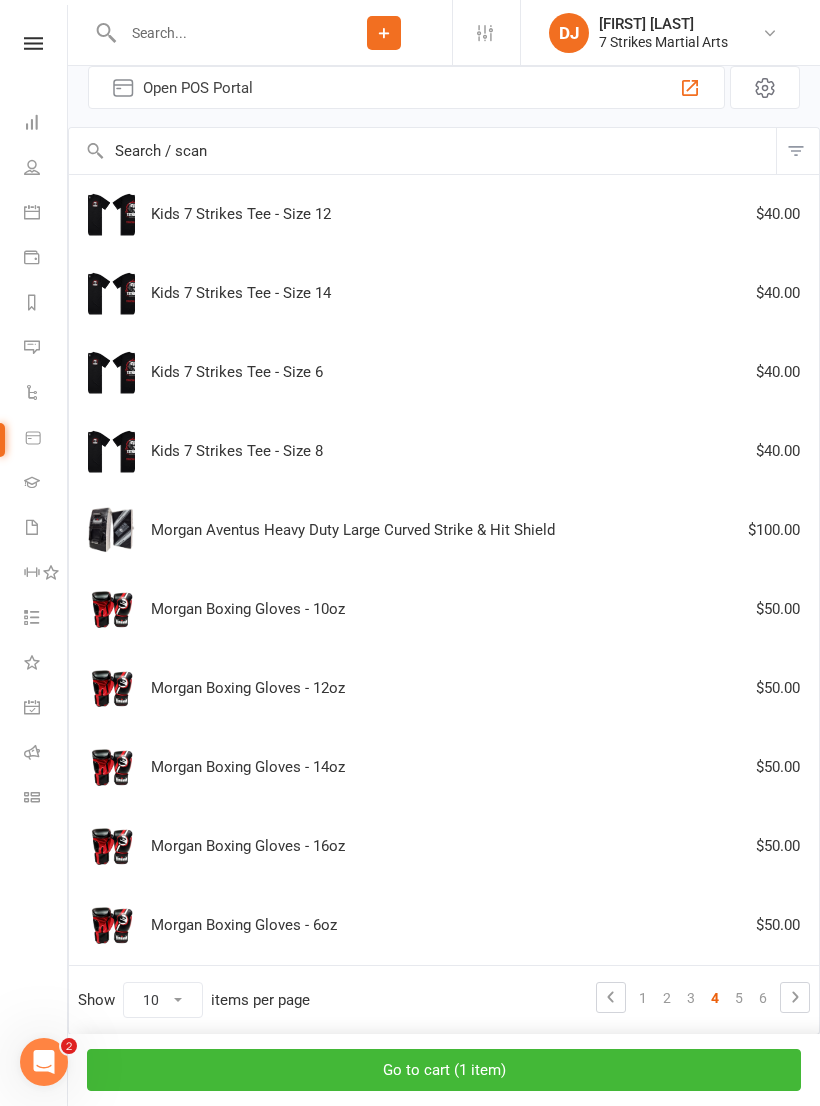 click on "Go to cart ( 1 item )" at bounding box center [444, 1070] 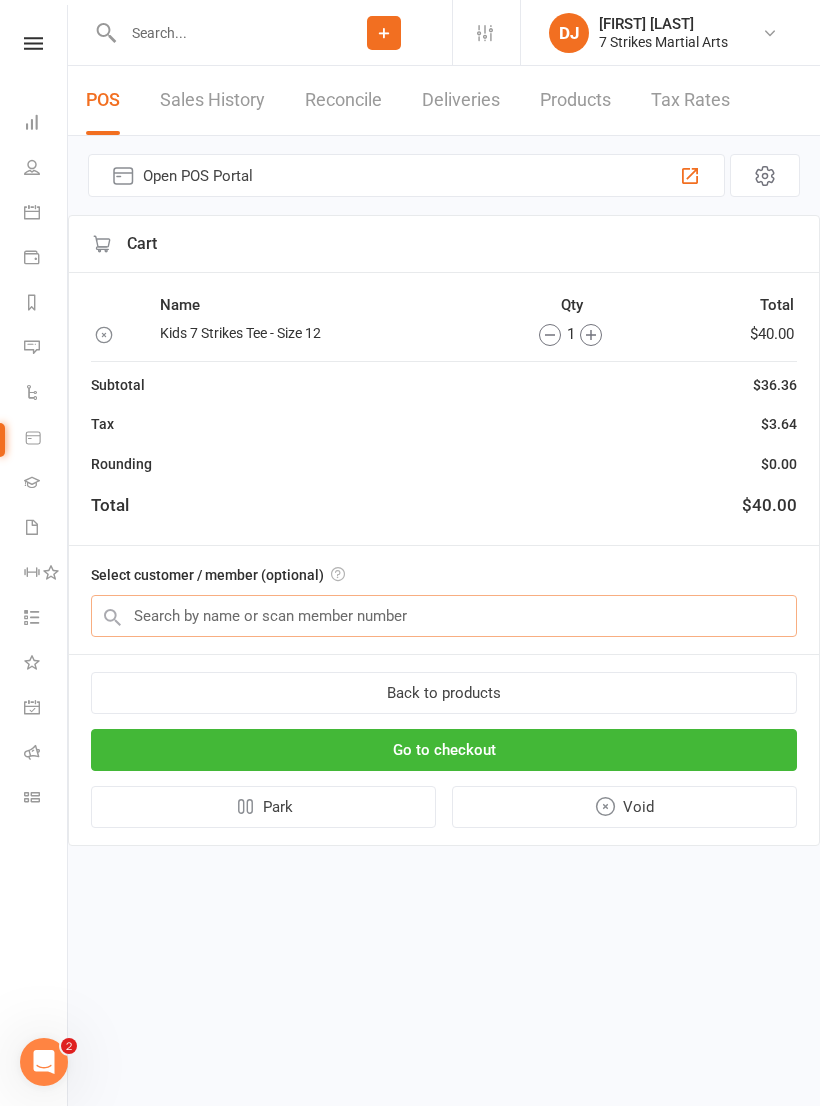 click at bounding box center [444, 616] 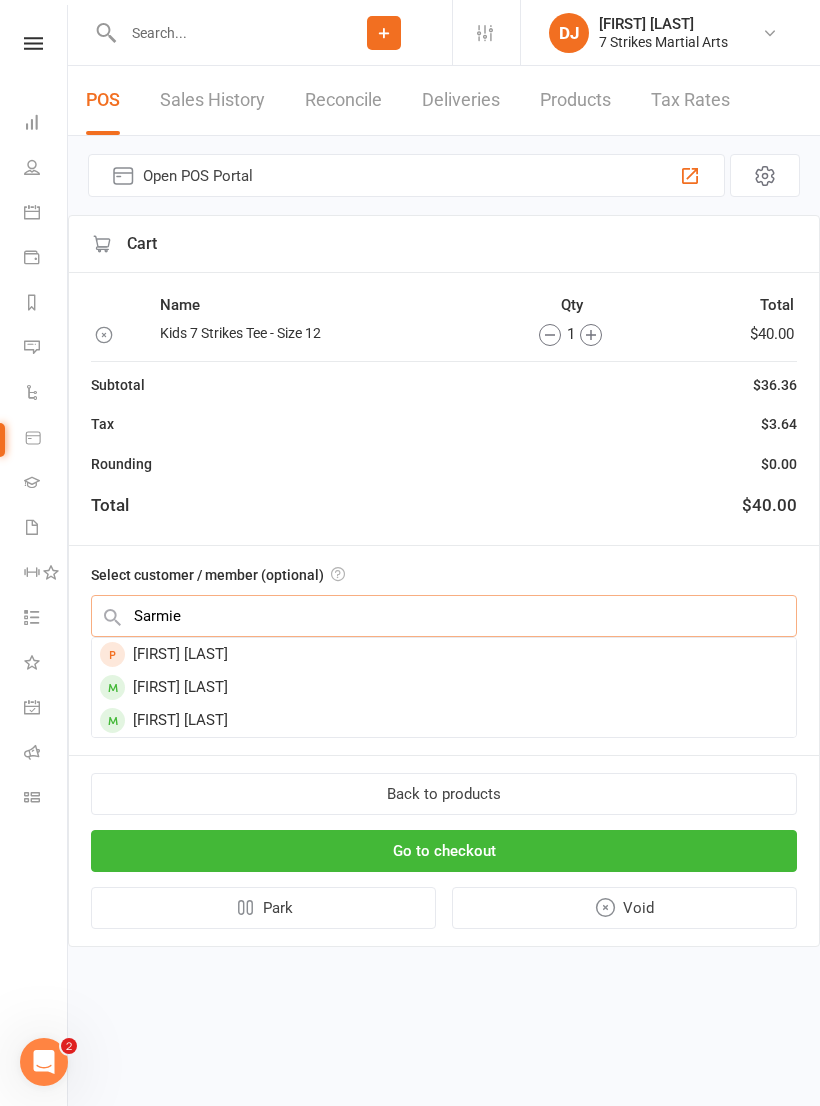 type on "Sarmie" 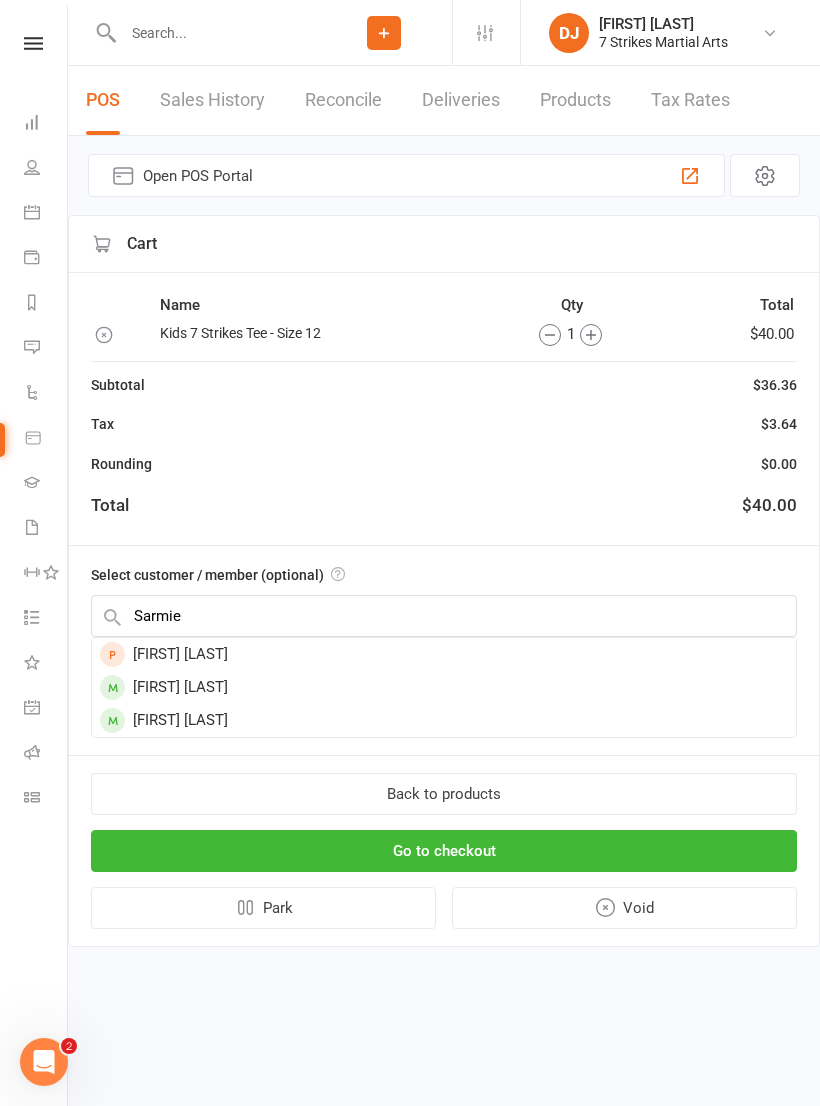 click on "[NAME] [NAME]" at bounding box center (444, 720) 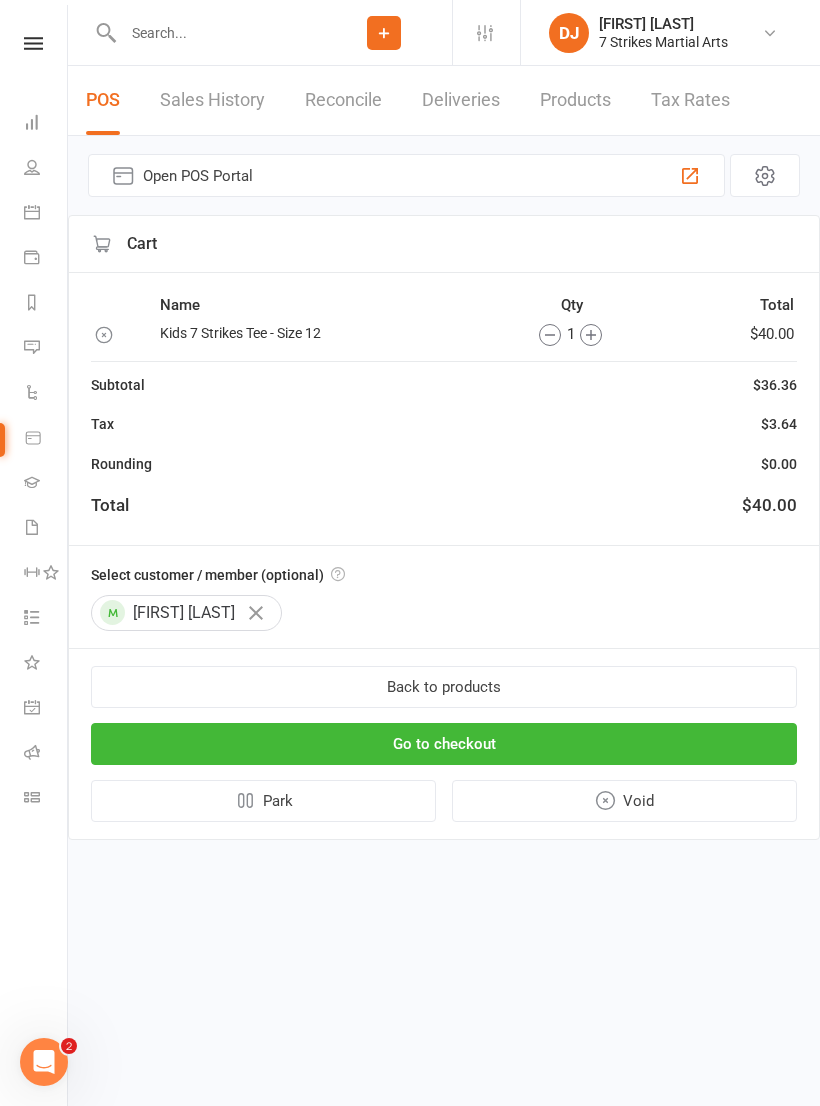 click on "Go to checkout" at bounding box center (444, 744) 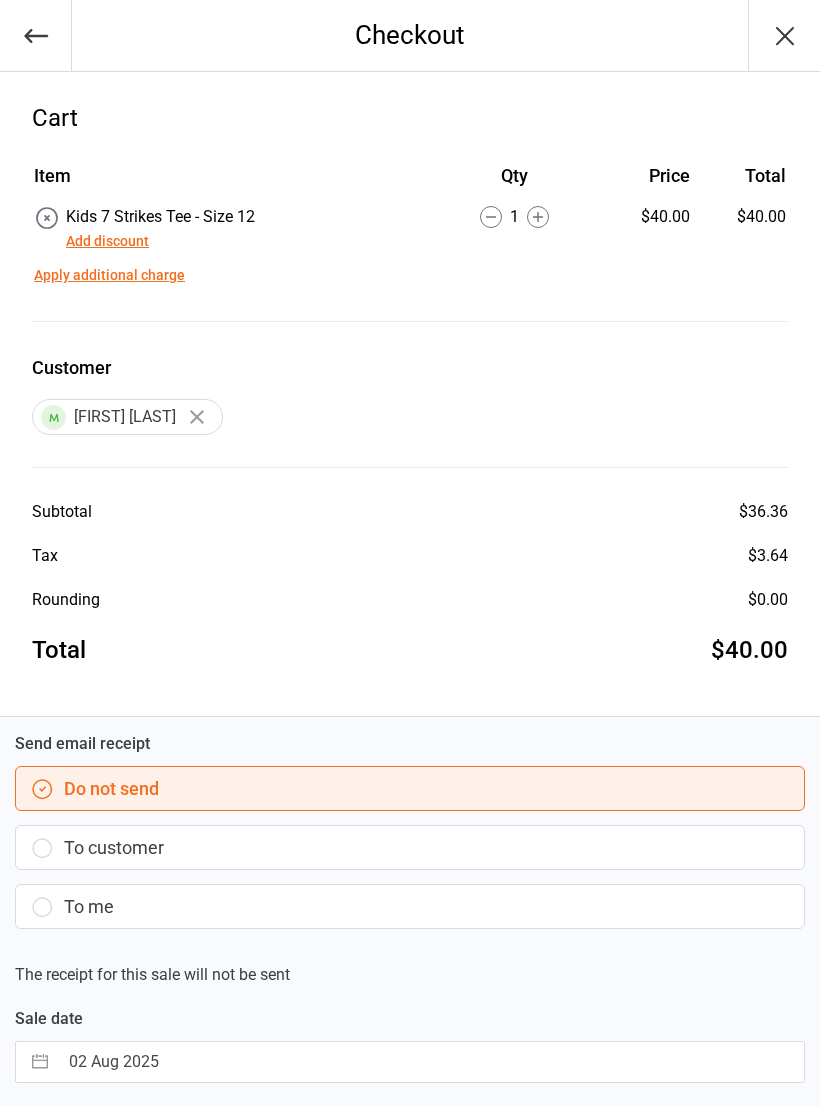 scroll, scrollTop: 0, scrollLeft: 0, axis: both 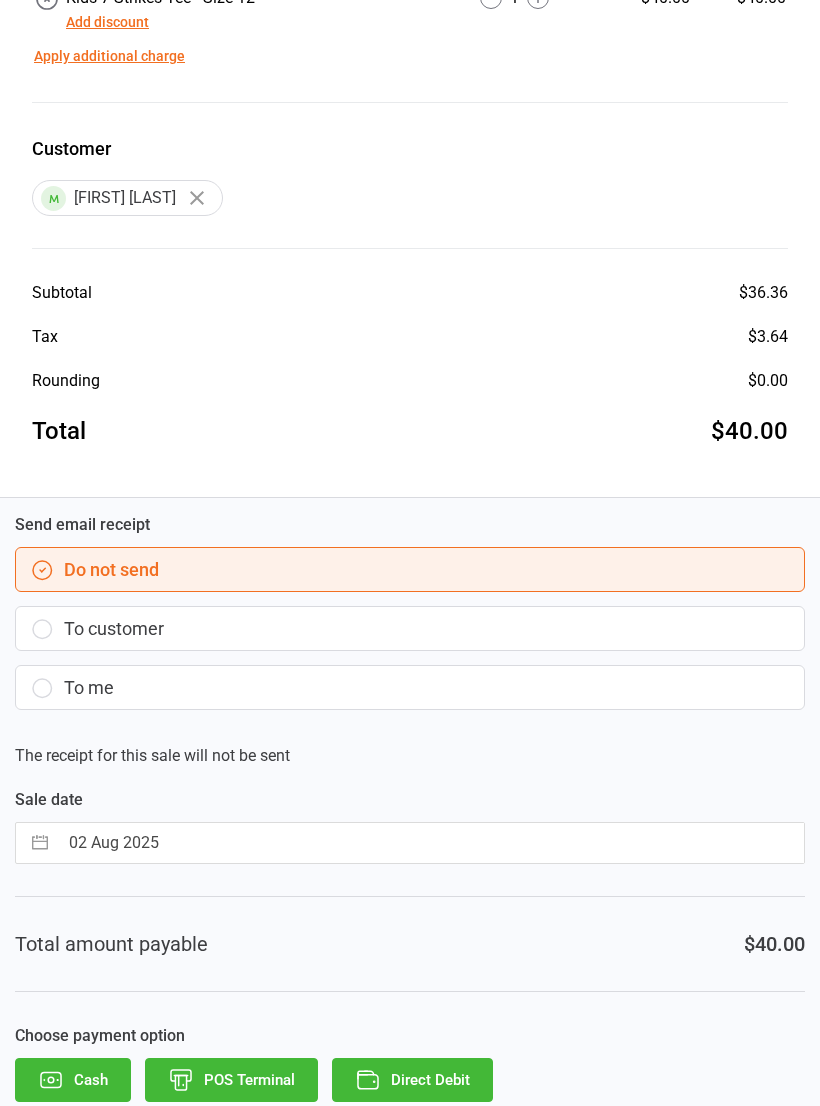 click 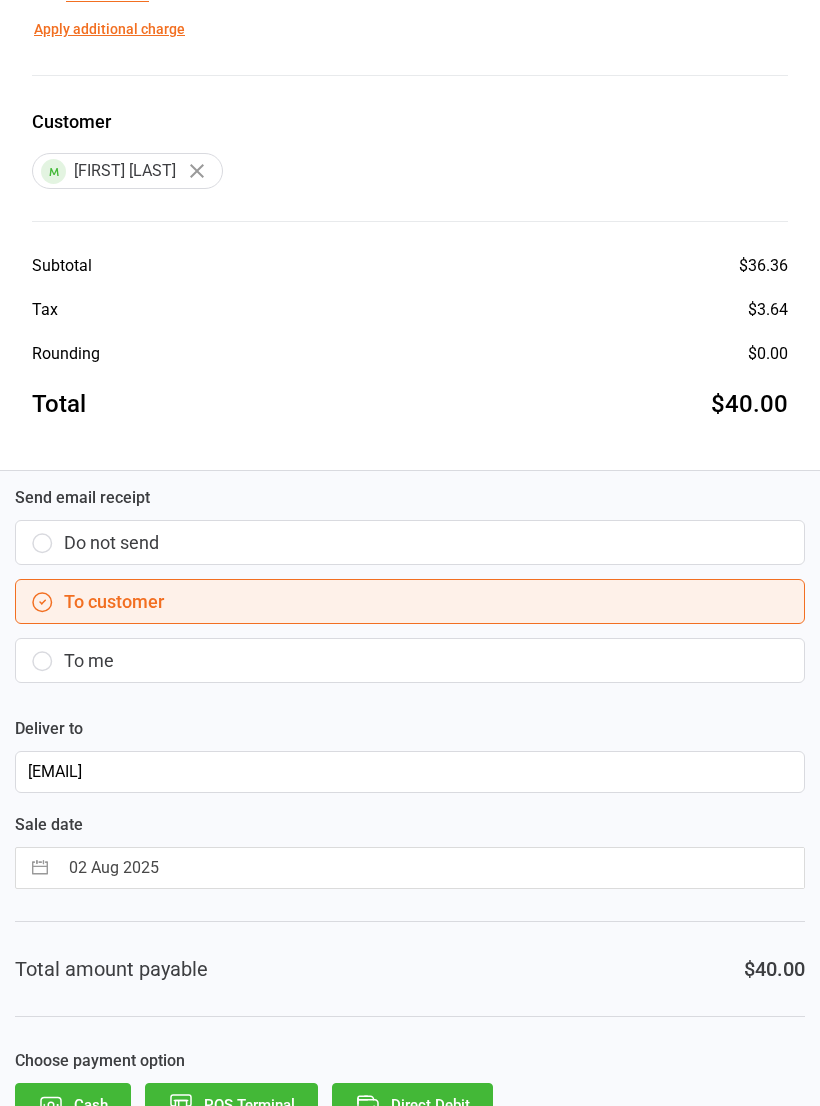 scroll, scrollTop: 271, scrollLeft: 0, axis: vertical 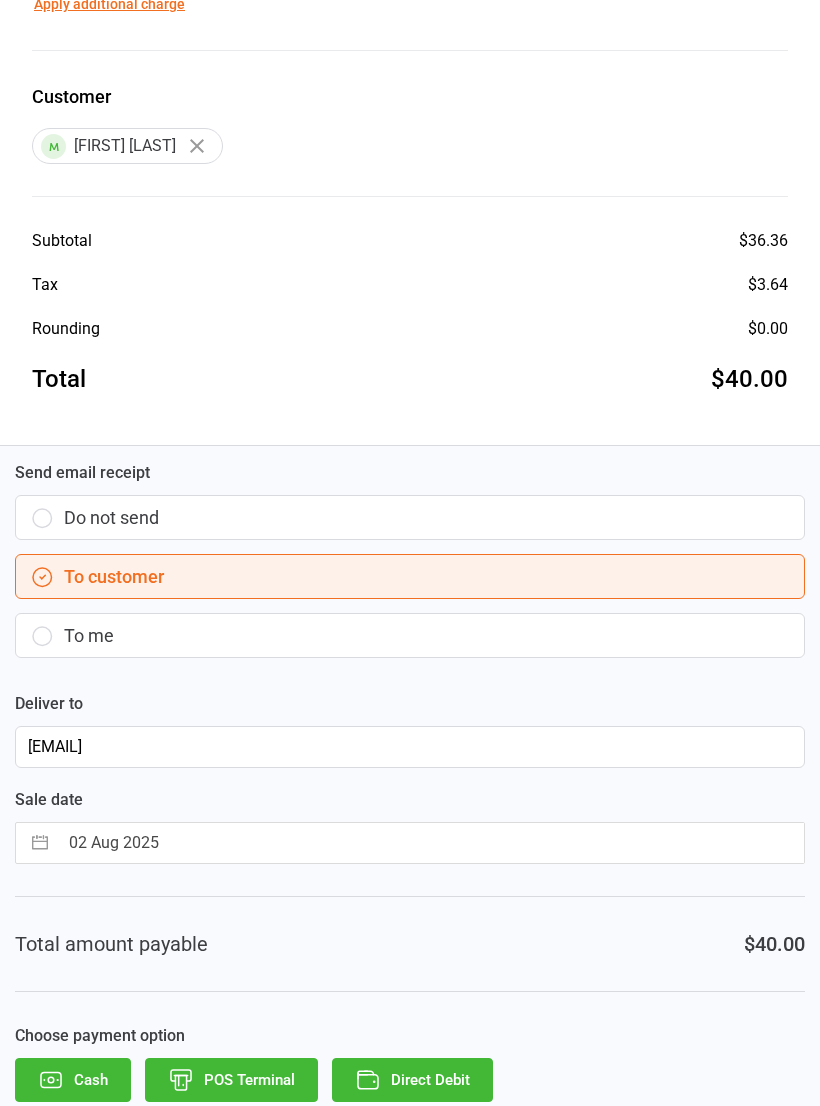 click on "Direct Debit" at bounding box center [412, 1080] 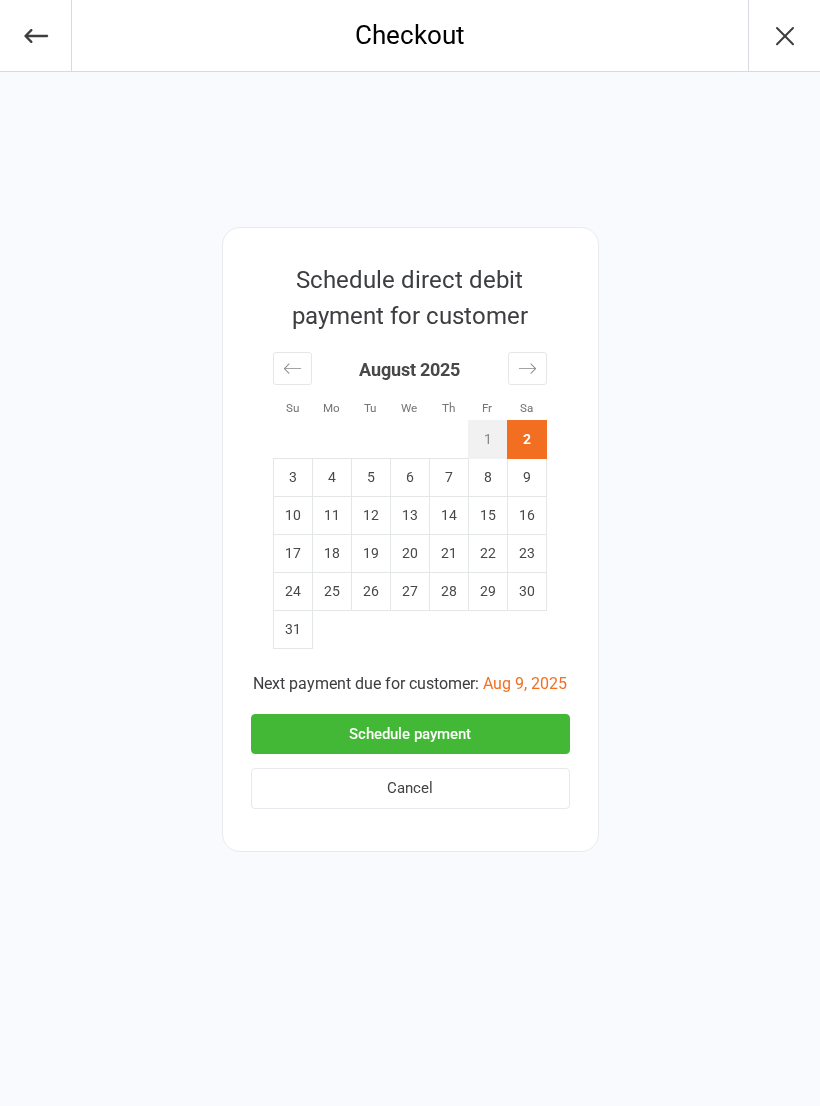 scroll, scrollTop: 0, scrollLeft: 0, axis: both 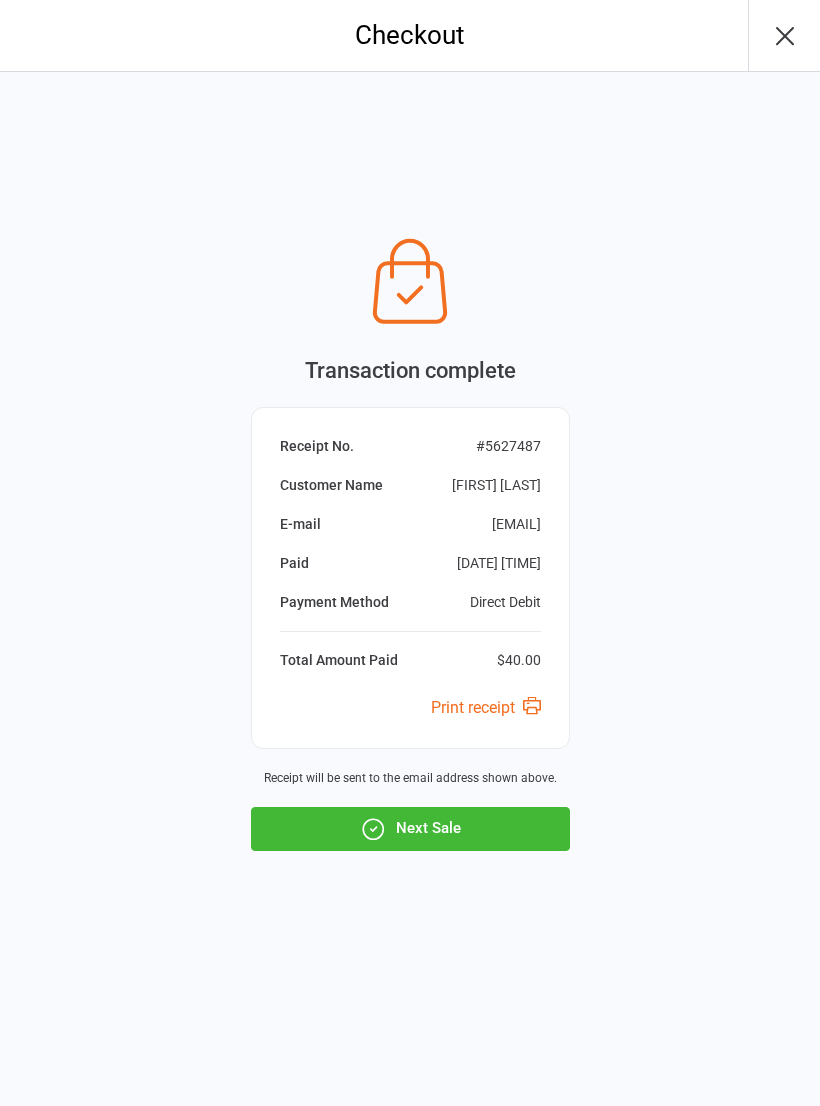 click on "Next Sale" at bounding box center (410, 829) 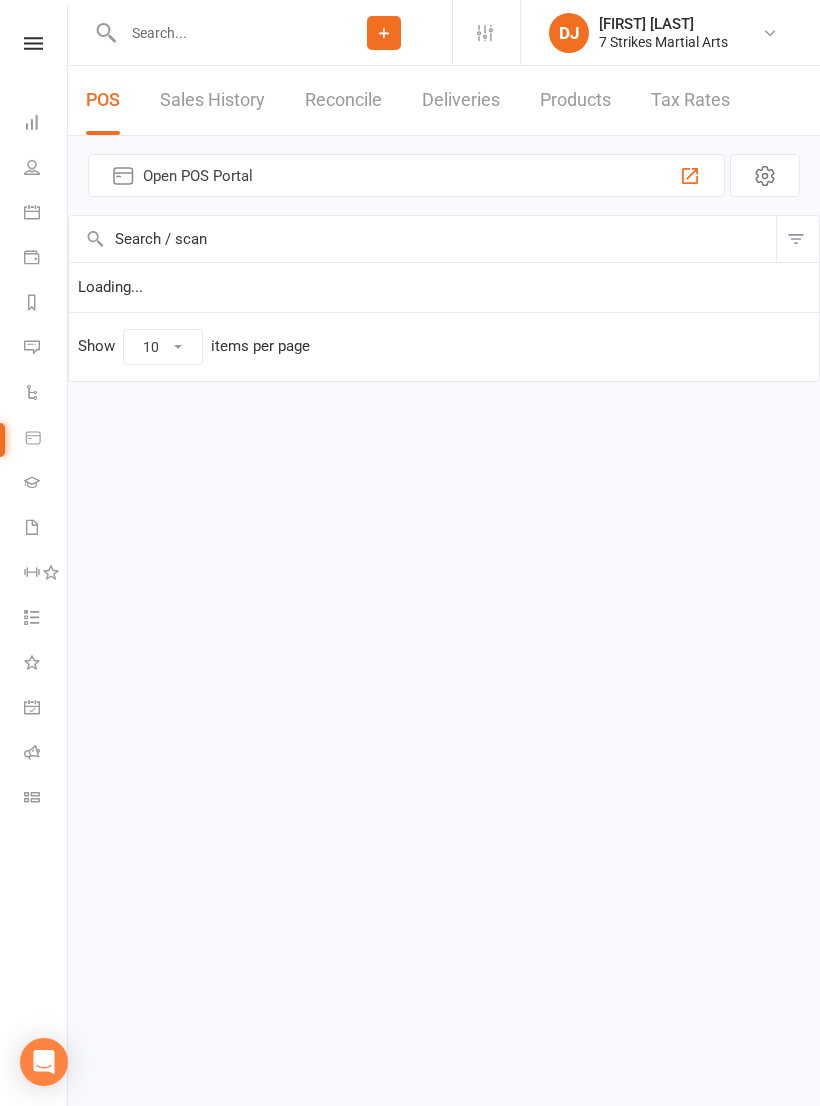 scroll, scrollTop: 0, scrollLeft: 0, axis: both 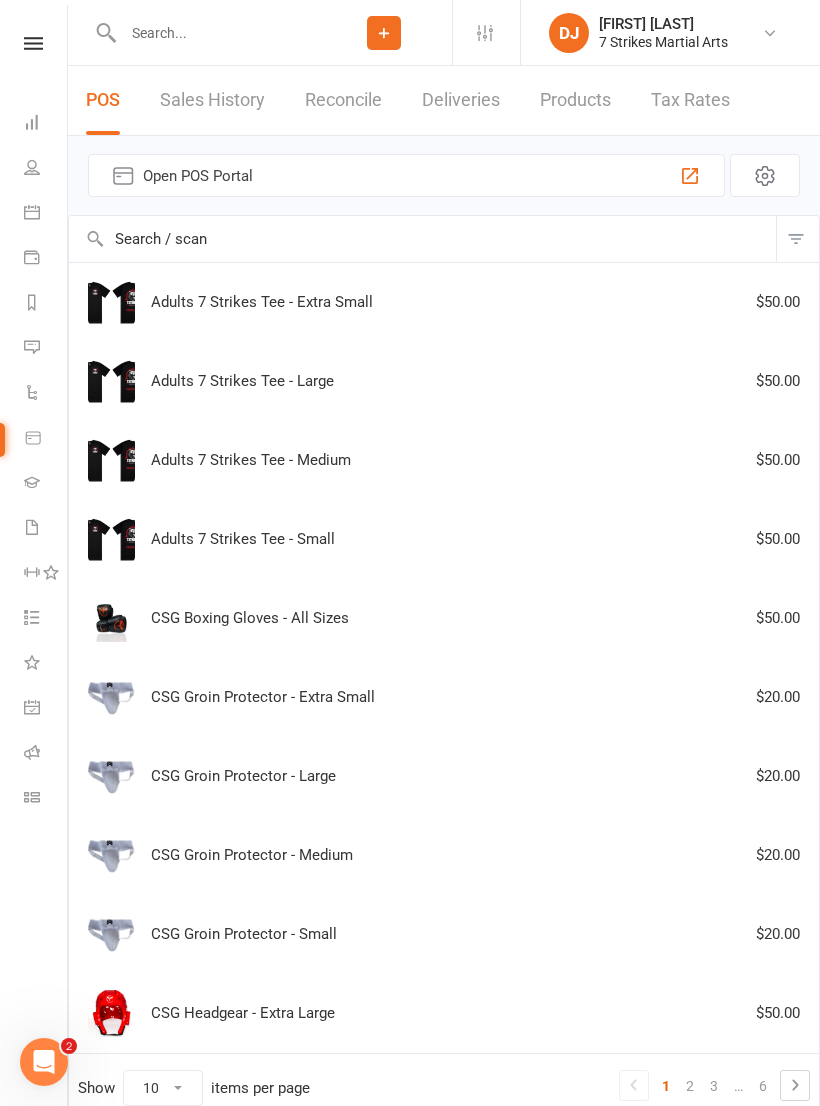 click at bounding box center (33, 43) 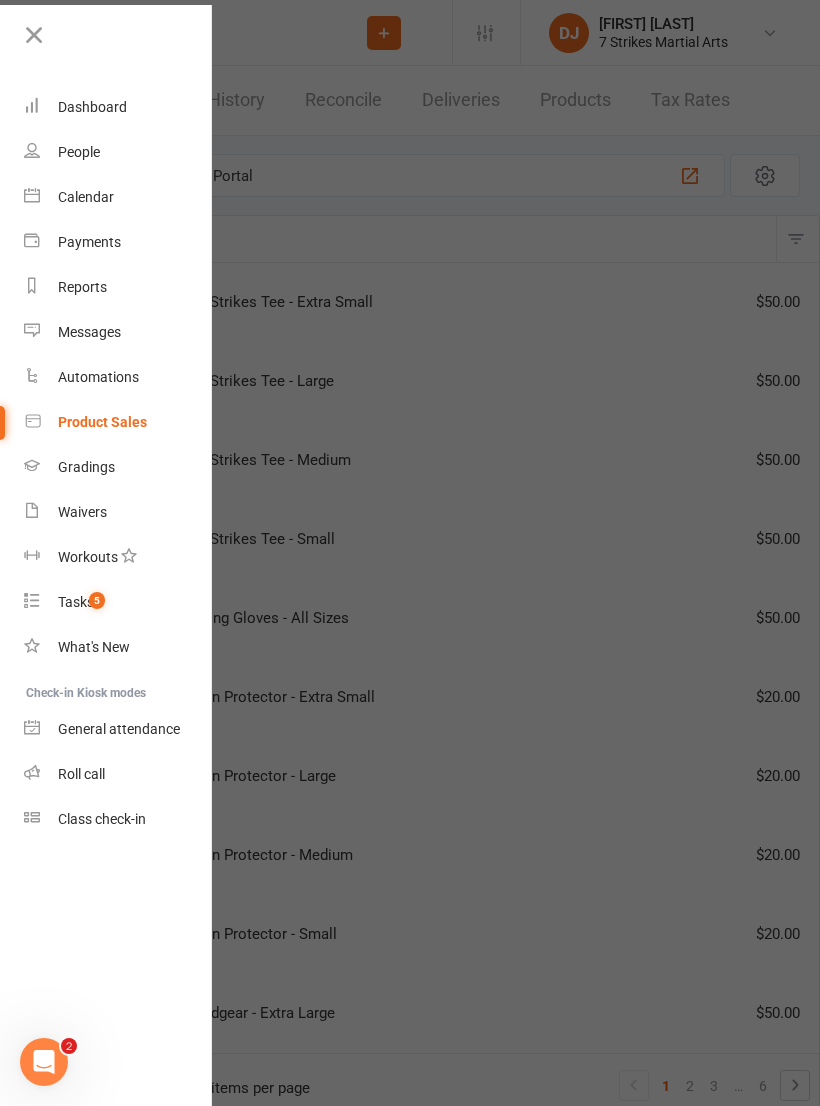 click on "Roll call" at bounding box center [118, 774] 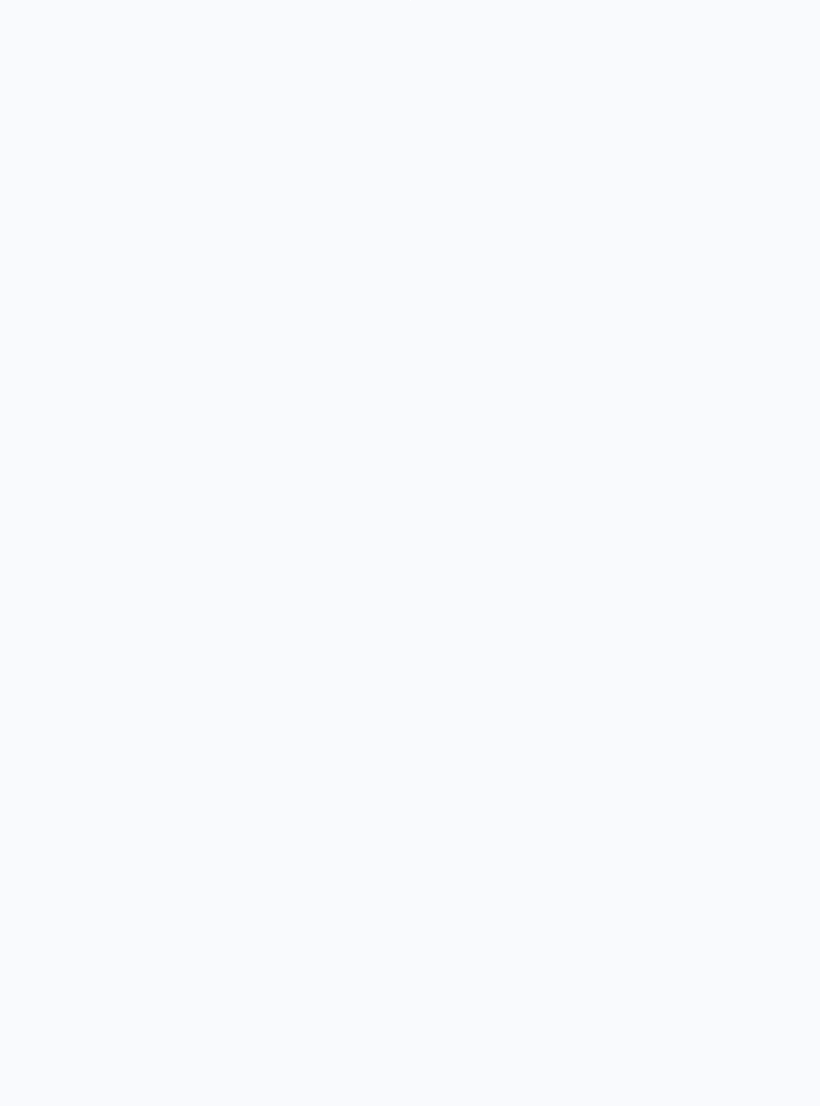 scroll, scrollTop: 0, scrollLeft: 0, axis: both 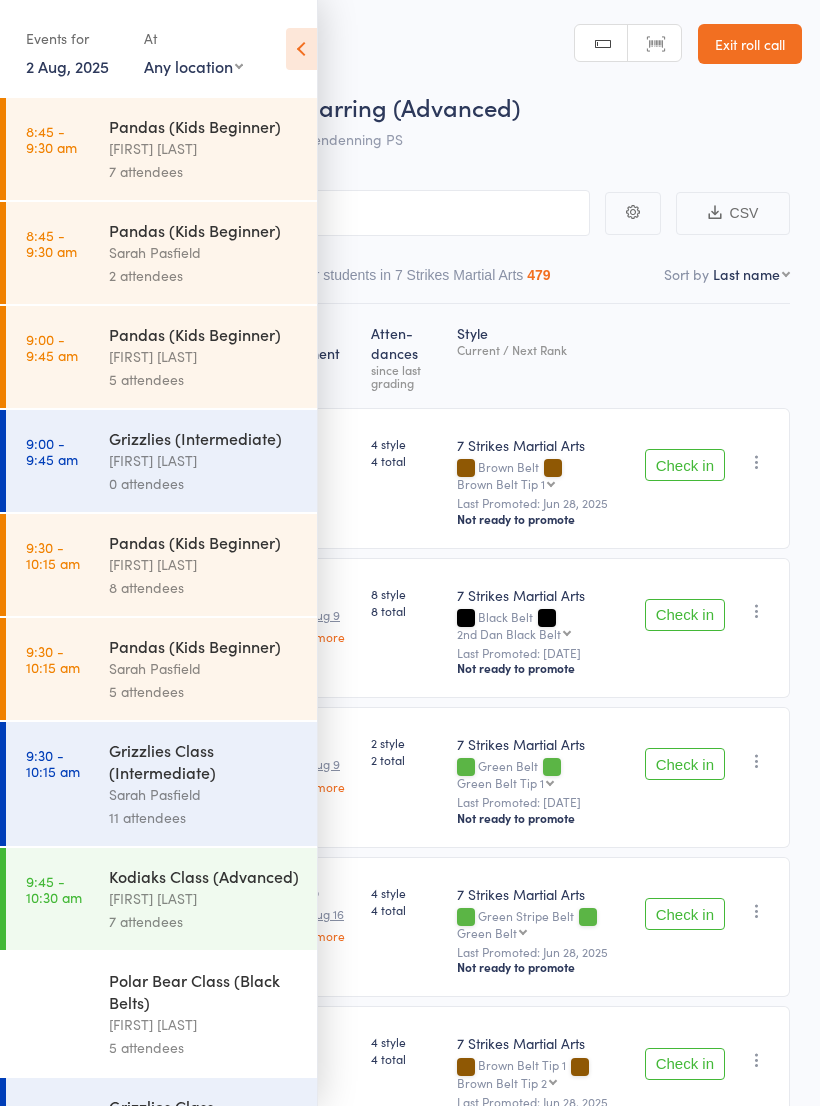 click on "Any location Wentworthville Community Centre Glendenning PS Kings Langley PS Beresford Road PS (Greystanes) Epping Heights PS Metella Road PS (Toongabbie) Truscott St PS (North Ryde) Ermington PS Jasper Road PS (Baulkham Hills)" at bounding box center (193, 66) 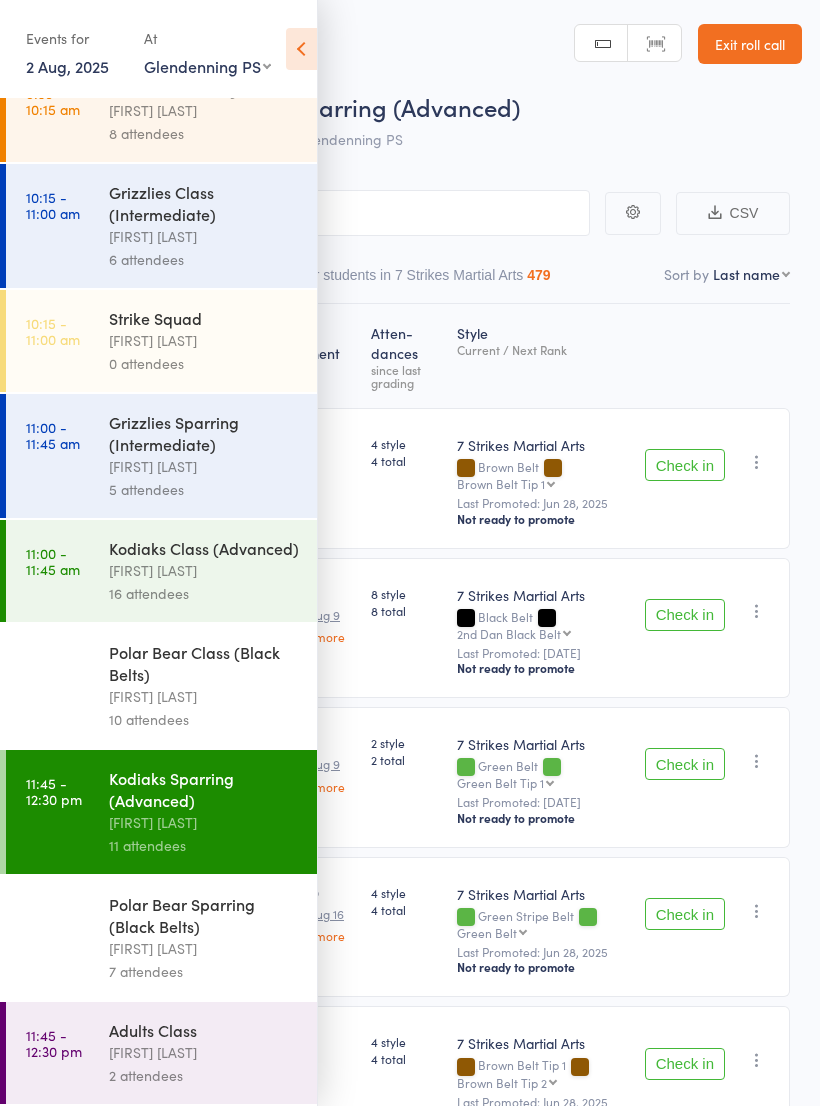 scroll, scrollTop: 172, scrollLeft: 0, axis: vertical 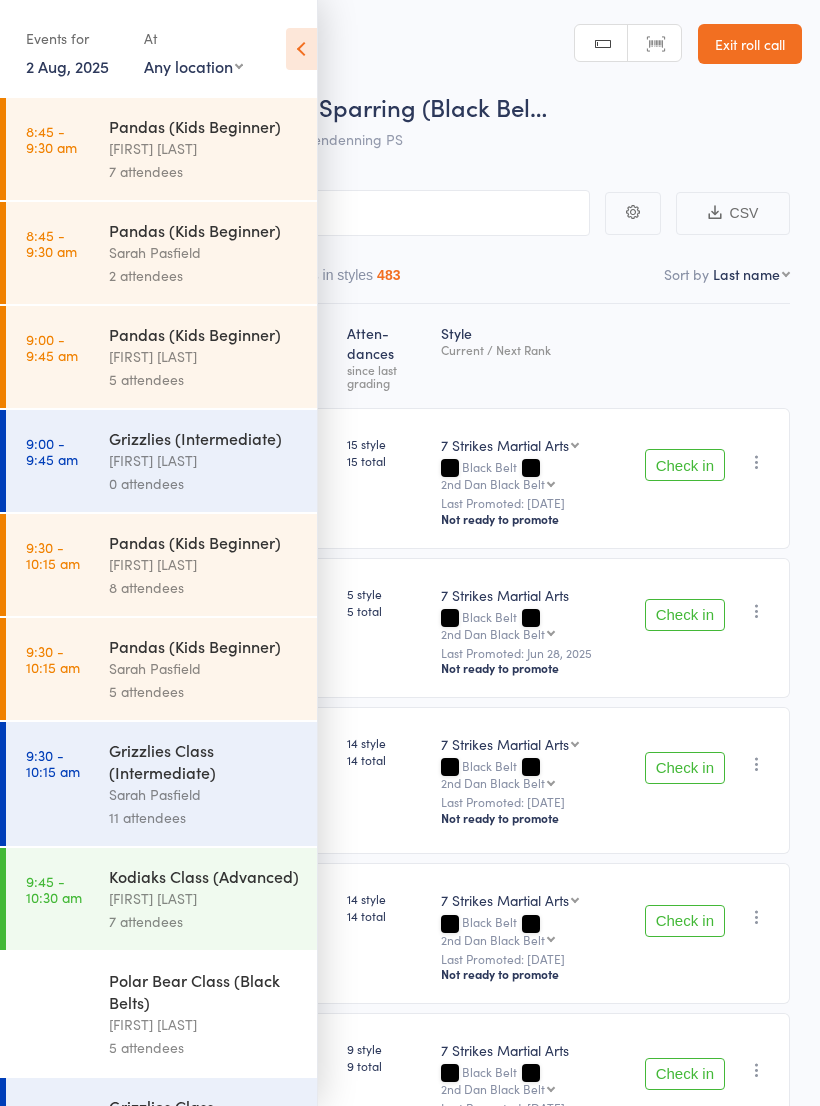 click at bounding box center [301, 49] 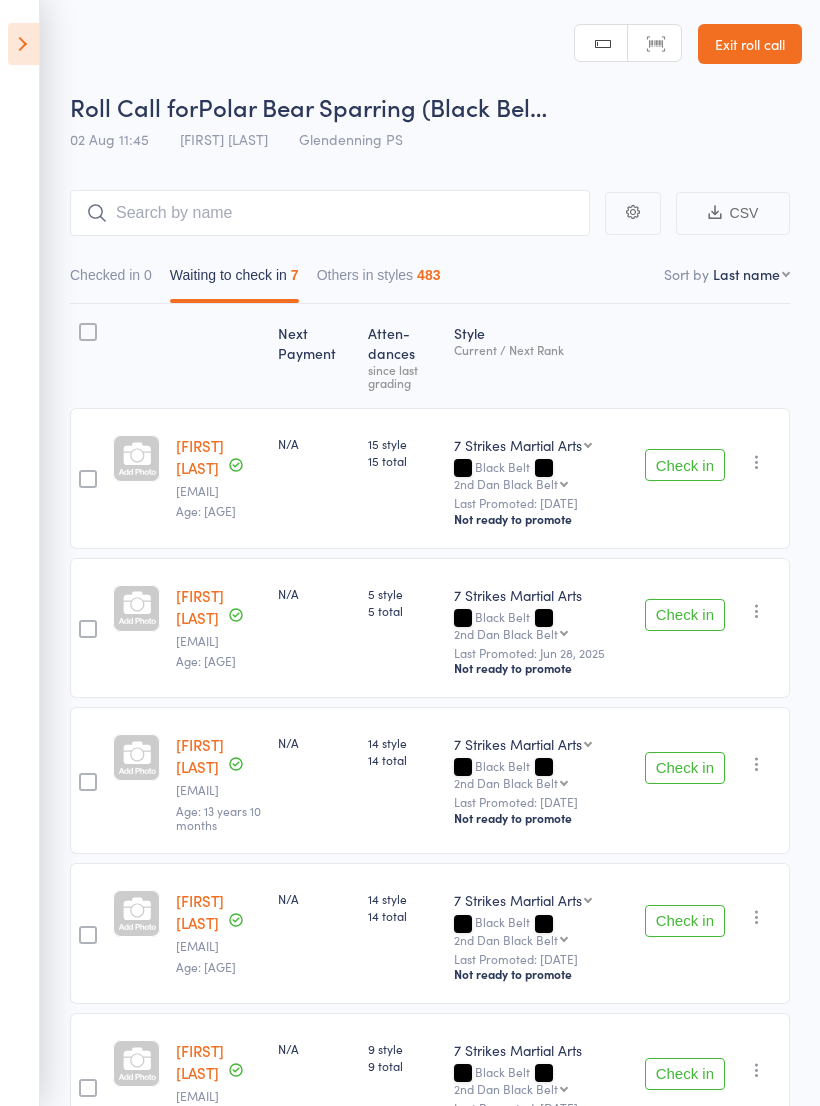 click on "Check in" at bounding box center [685, 465] 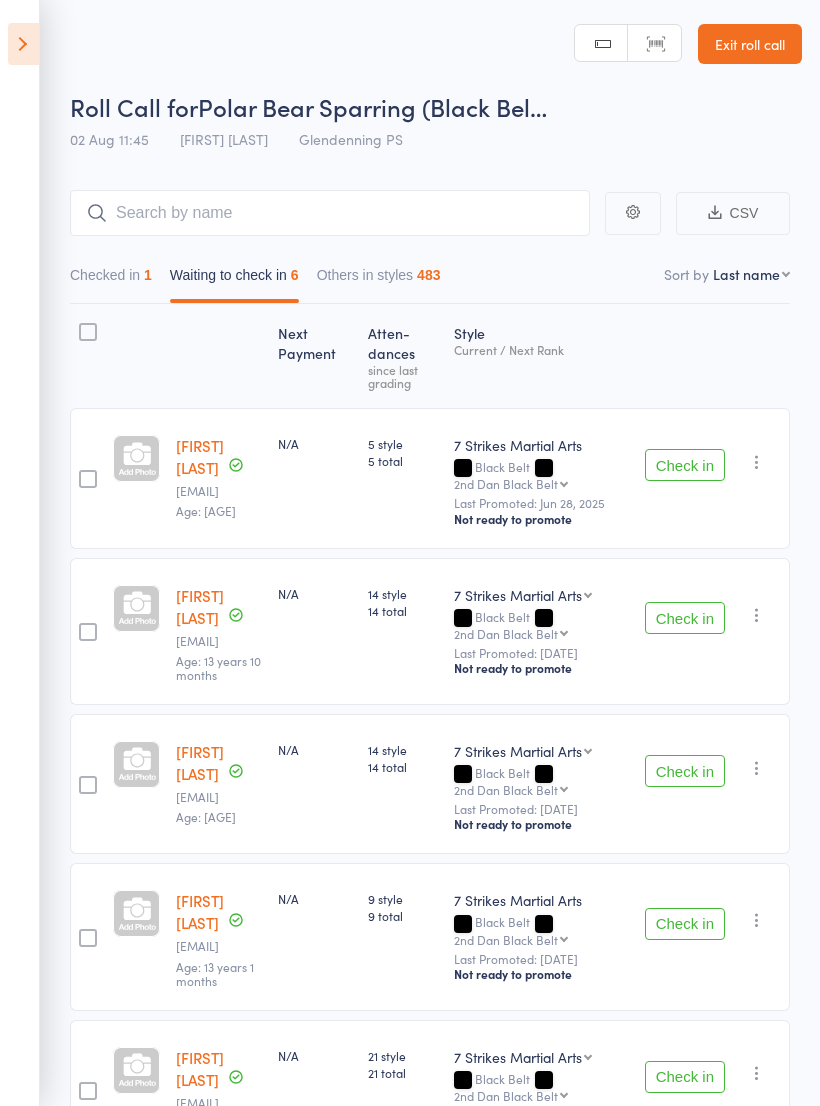 click on "Check in" at bounding box center (685, 618) 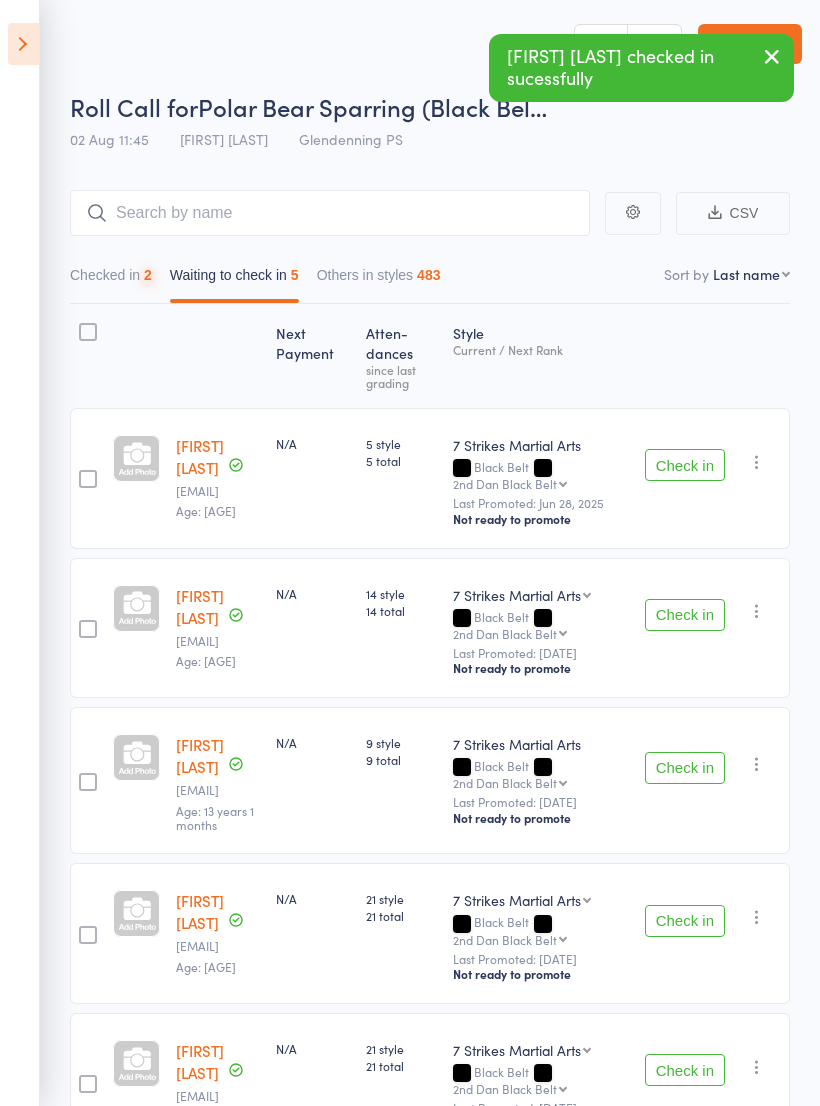 click on "Check in" at bounding box center [685, 615] 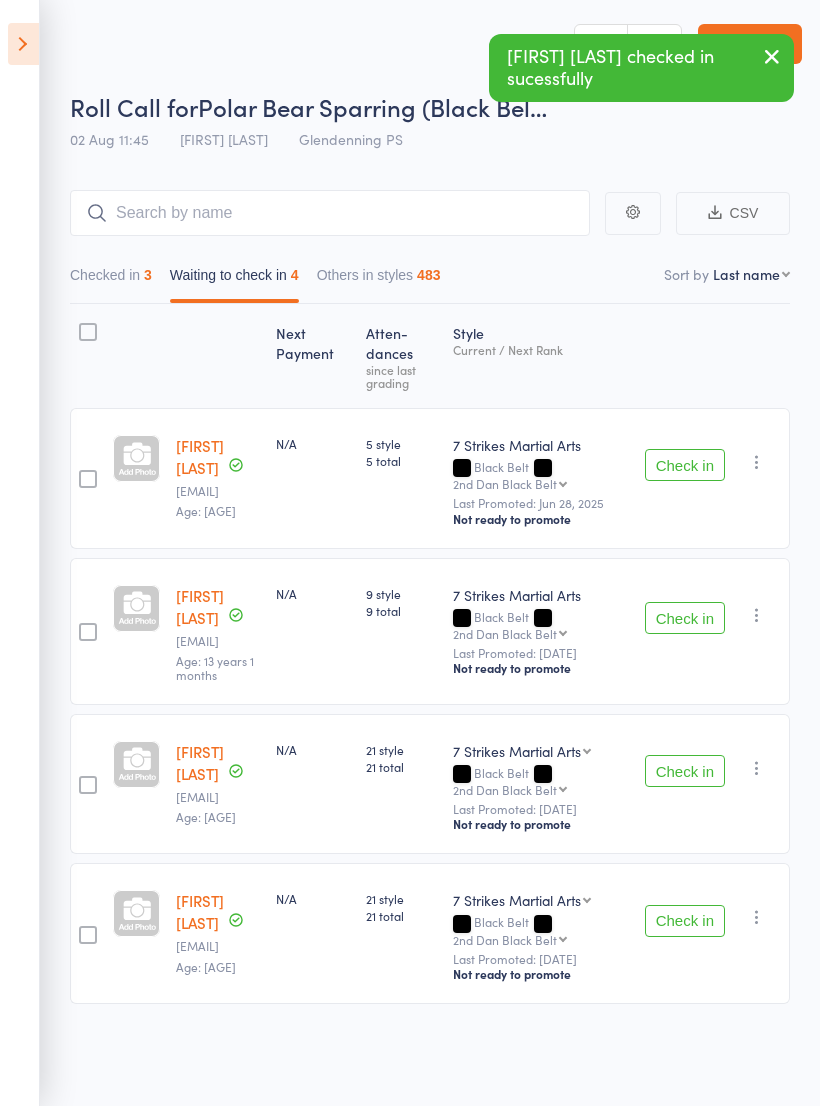 click on "Check in" at bounding box center (685, 771) 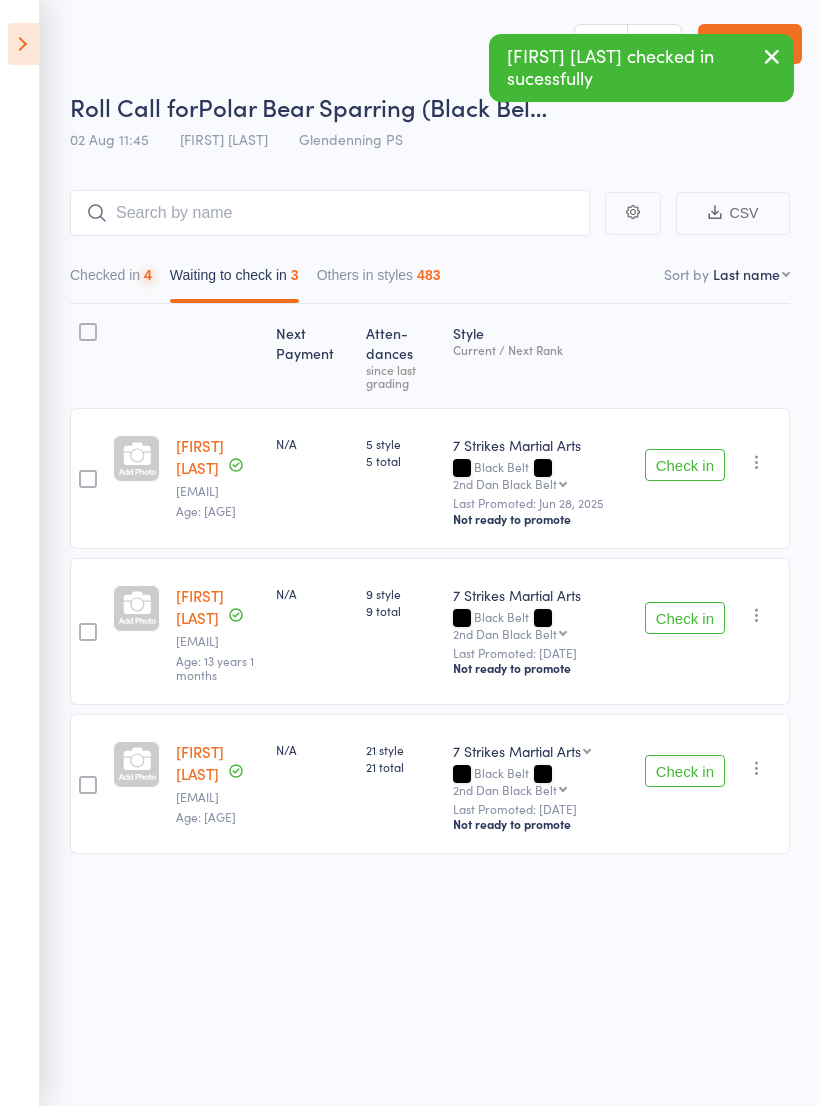 click on "Check in" at bounding box center [685, 771] 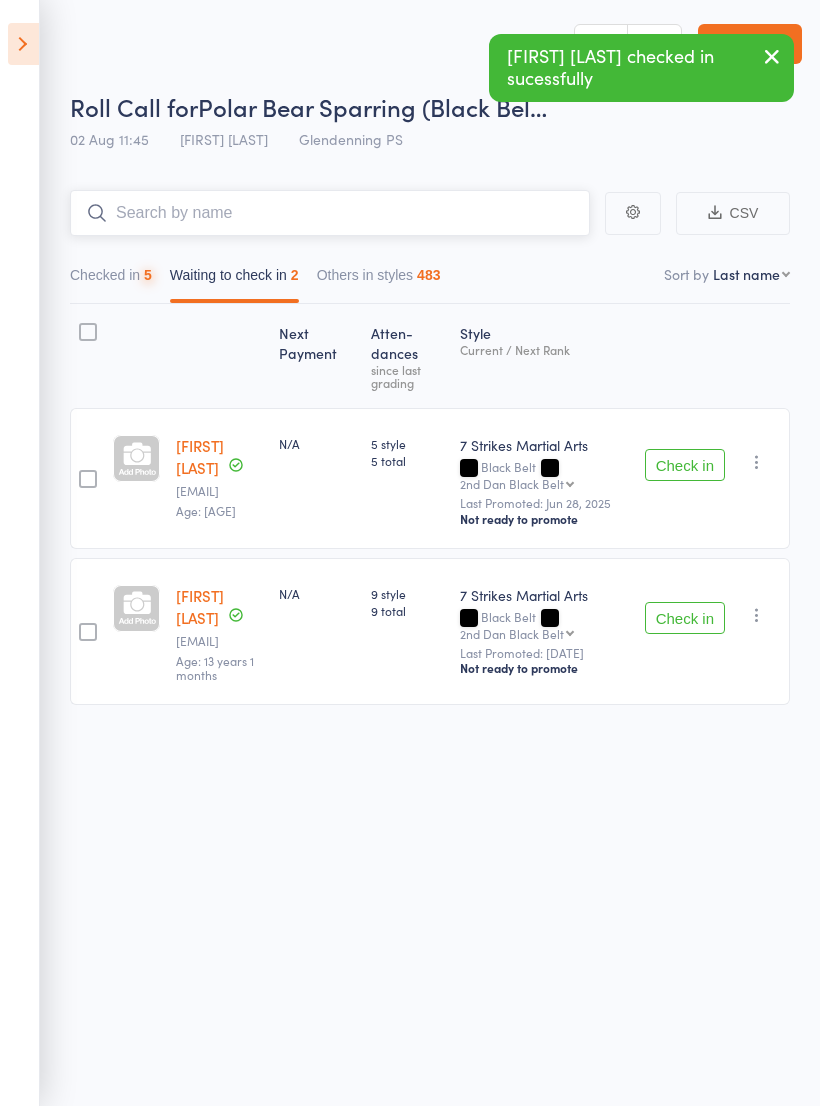click at bounding box center (330, 213) 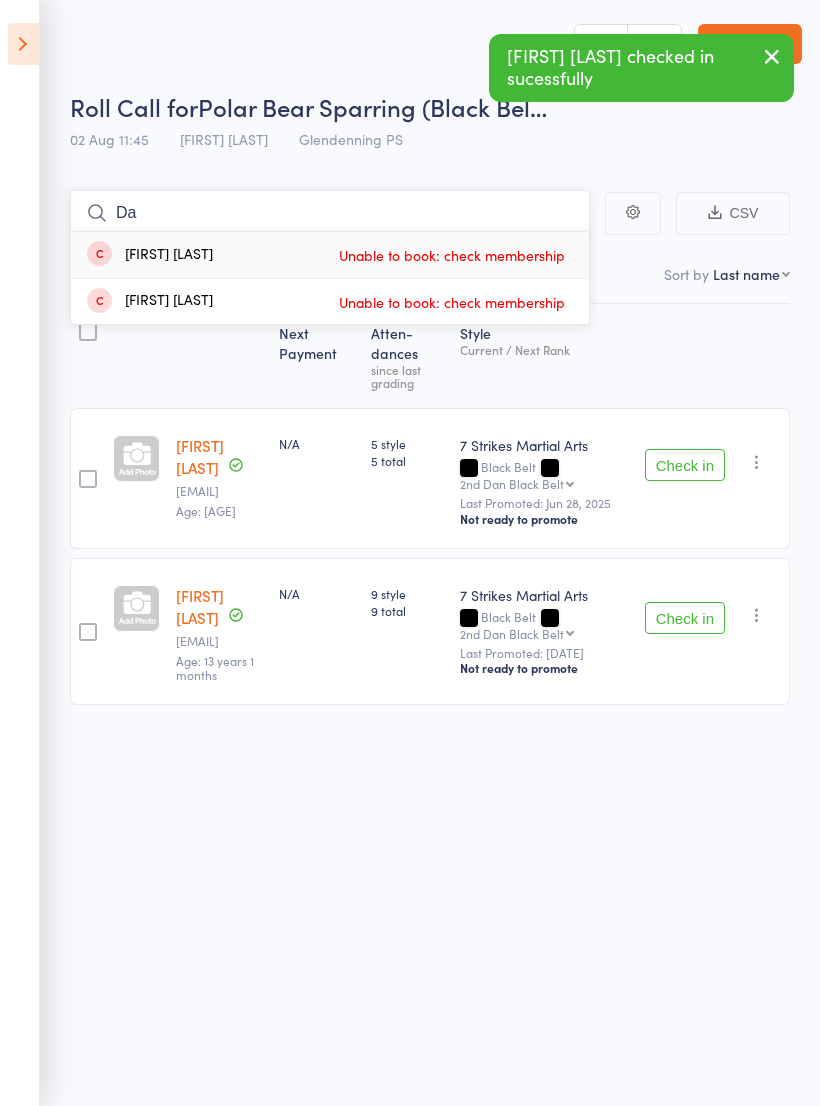 type on "D" 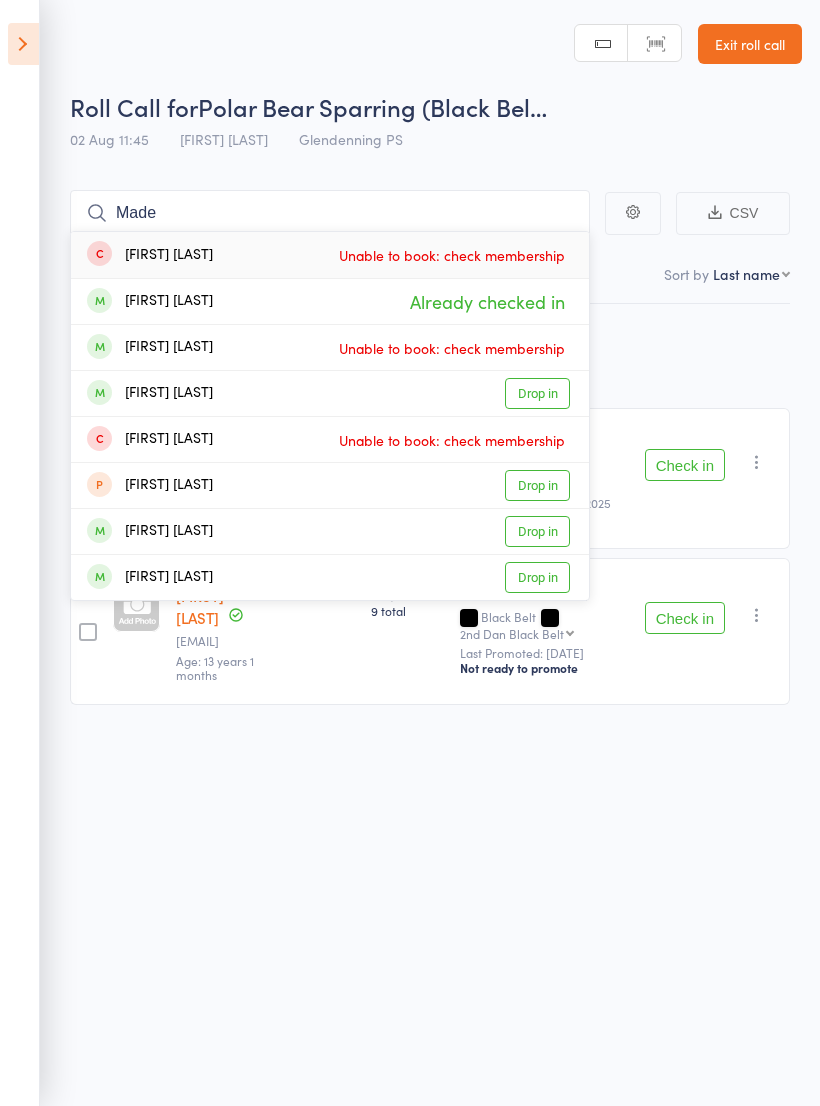 click on "Next Payment Atten­dances since last grading Style Current / Next Rank [FIRST] [LAST] [EMAIL] Age: [AGE] N/A 5 style 5 total 7 Strikes Martial Arts Black Belt 2nd Dan Black Belt 2nd Dan Black Belt 3rd Dan Black Belt 4th Dan Black Belt 5th Dan Black Belt Last Promoted: [DATE] Not ready to promote Check in Check in Promote Send message Add Note Add Task Add Flag Remove Mark absent
[FIRST] [LAST] [EMAIL] Age: [AGE] N/A 9 style 9 total 7 Strikes Martial Arts Black Belt 2nd Dan Black Belt 2nd Dan Black Belt 3rd Dan Black Belt 4th Dan Black Belt 5th Dan Black Belt Last Promoted: [DATE] Not ready to promote Check in Check in Promote Send message Add Note Add Task Add Flag Remove Mark absent" at bounding box center (430, 509) 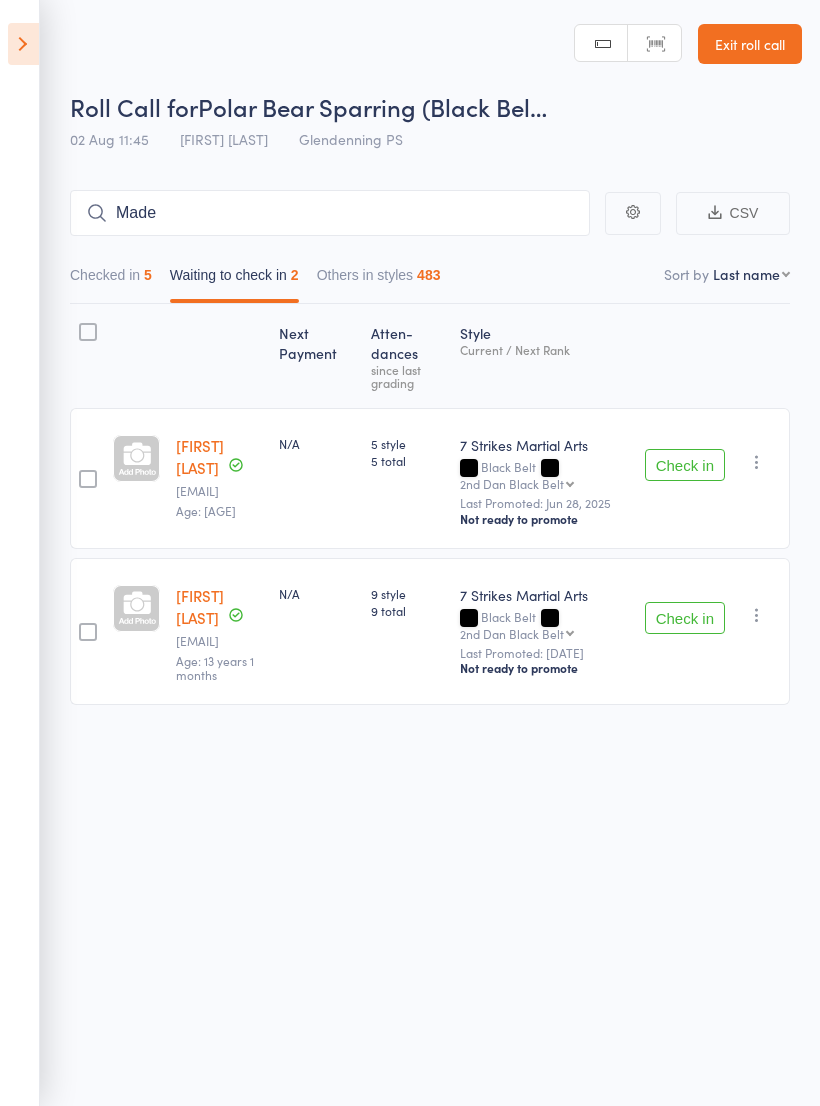click on "Checked in  5" at bounding box center [111, 280] 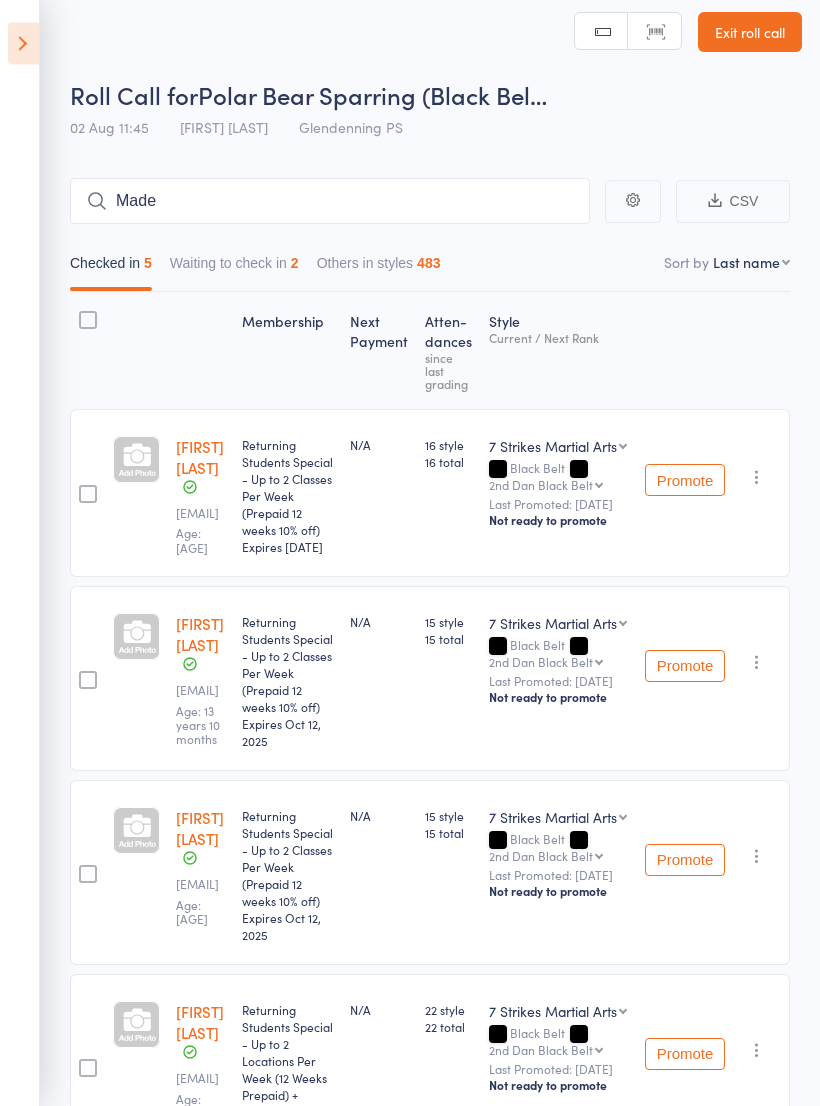 scroll, scrollTop: 0, scrollLeft: 0, axis: both 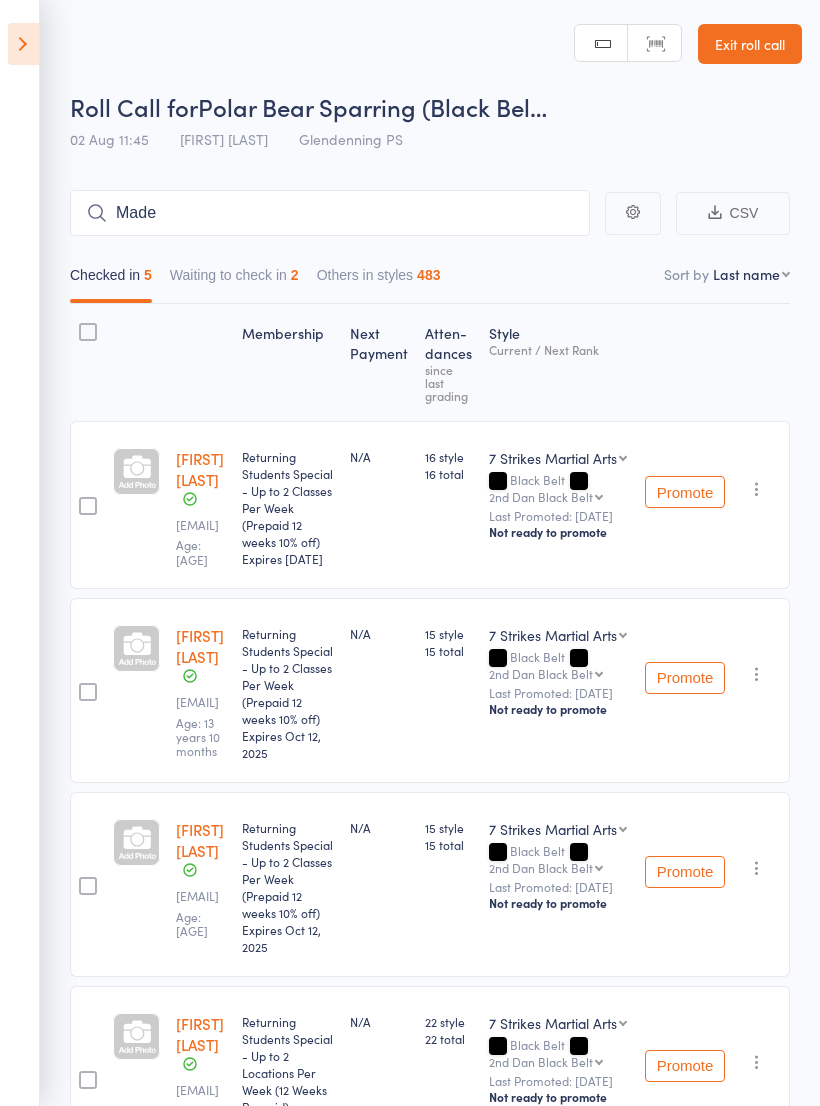 click on "Waiting to check in  2" at bounding box center [234, 280] 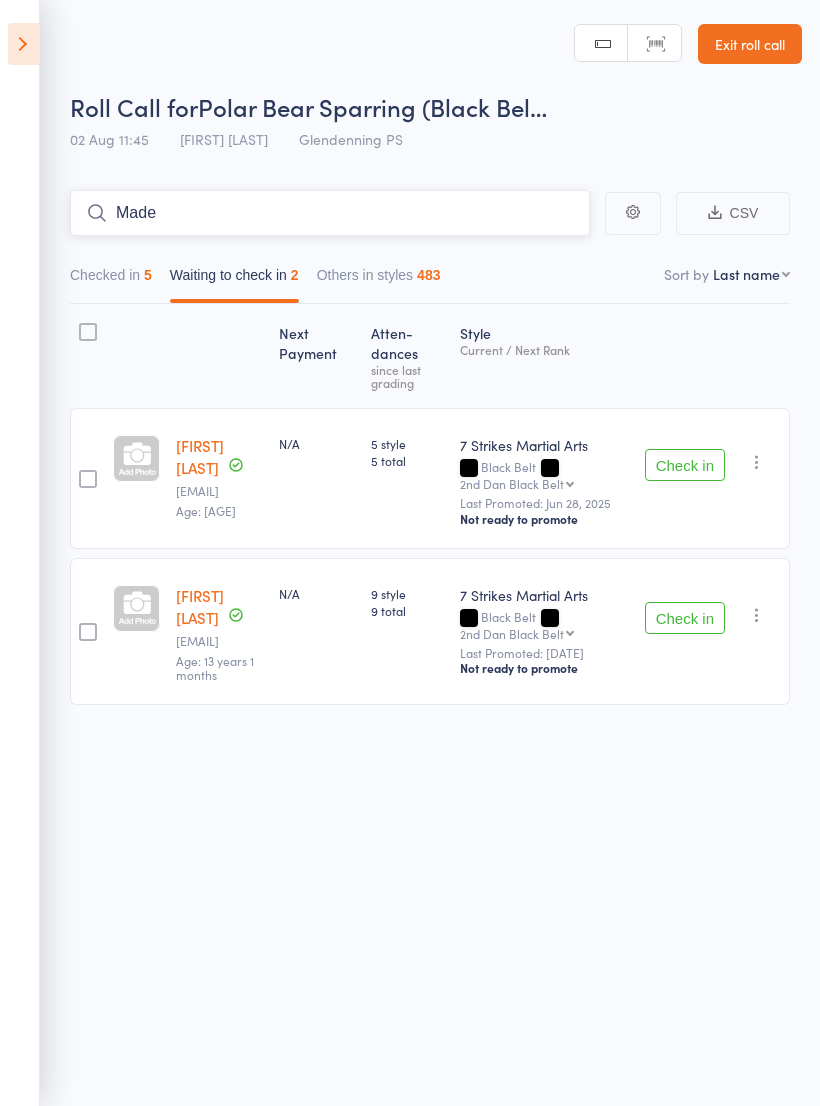 click on "Made" at bounding box center (330, 213) 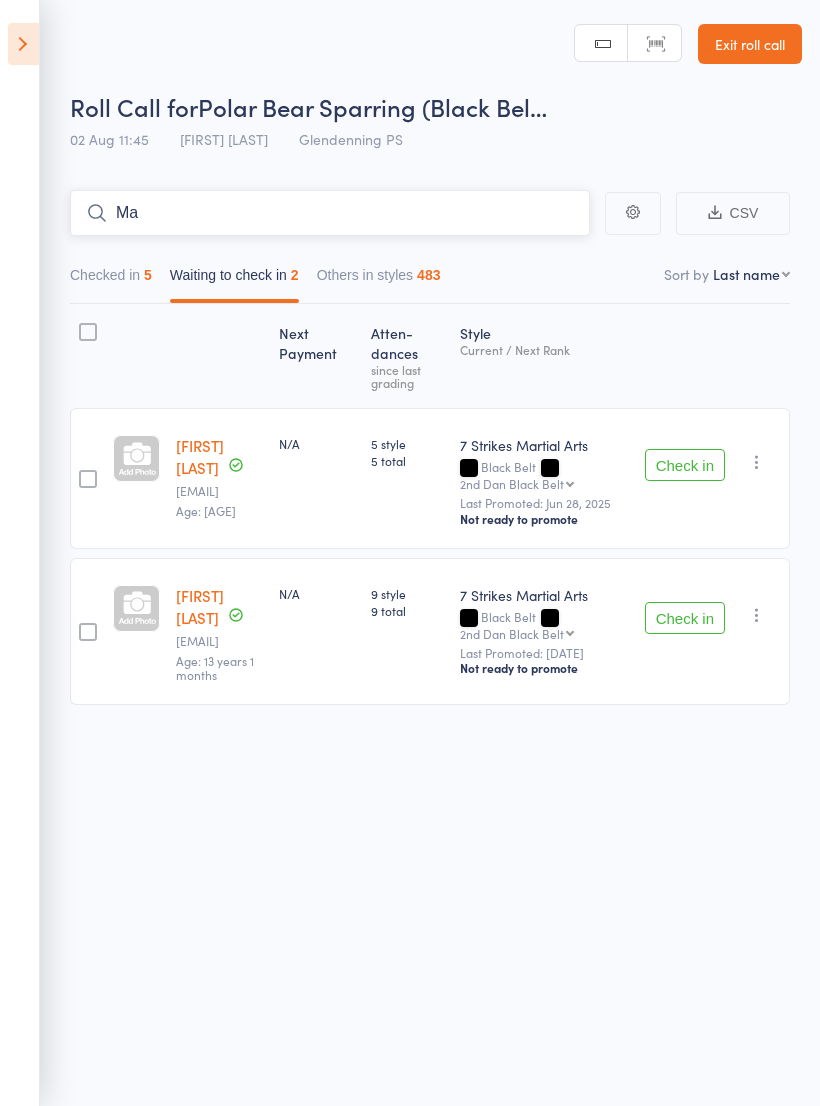 type on "M" 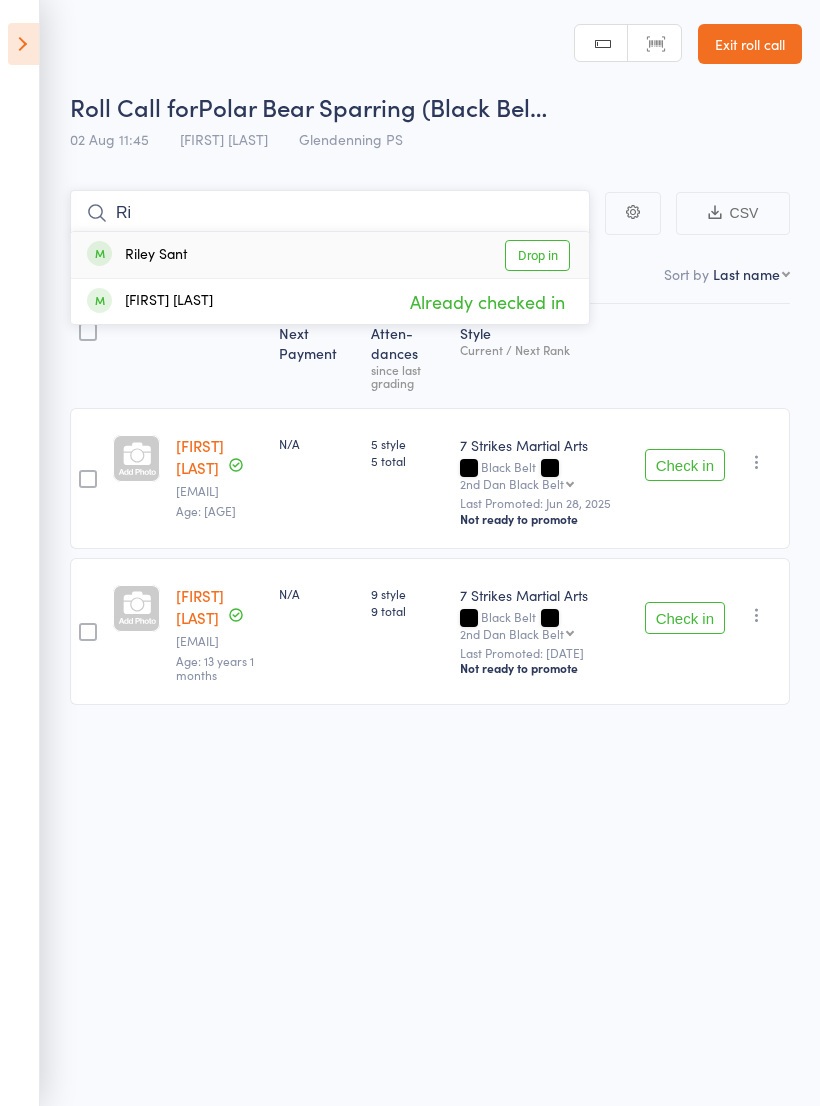 type on "R" 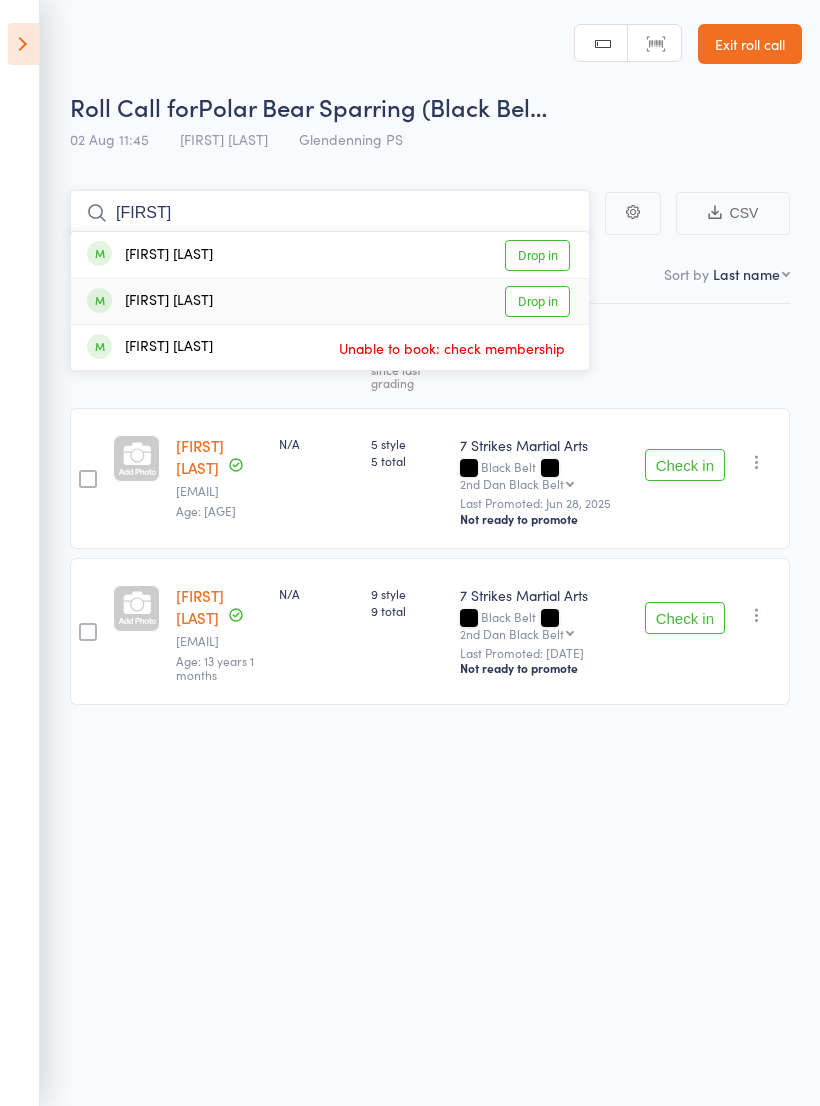type on "[FIRST]" 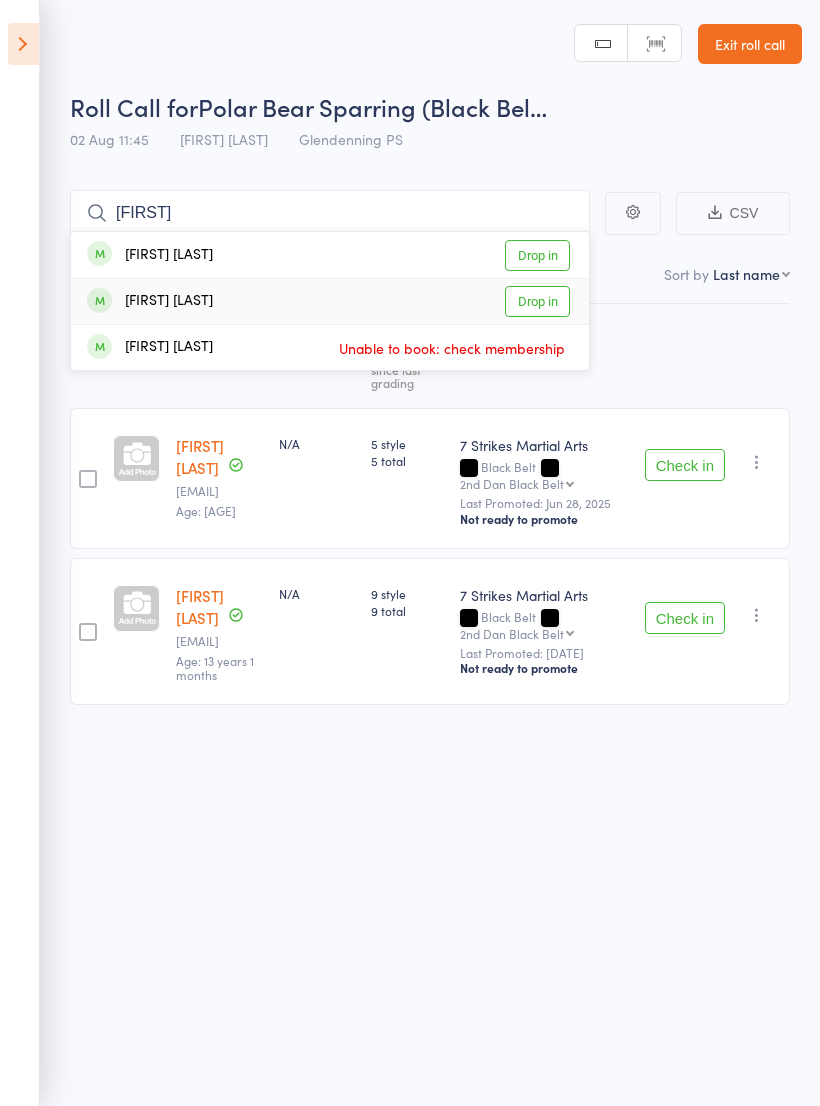 click on "Drop in" at bounding box center [537, 301] 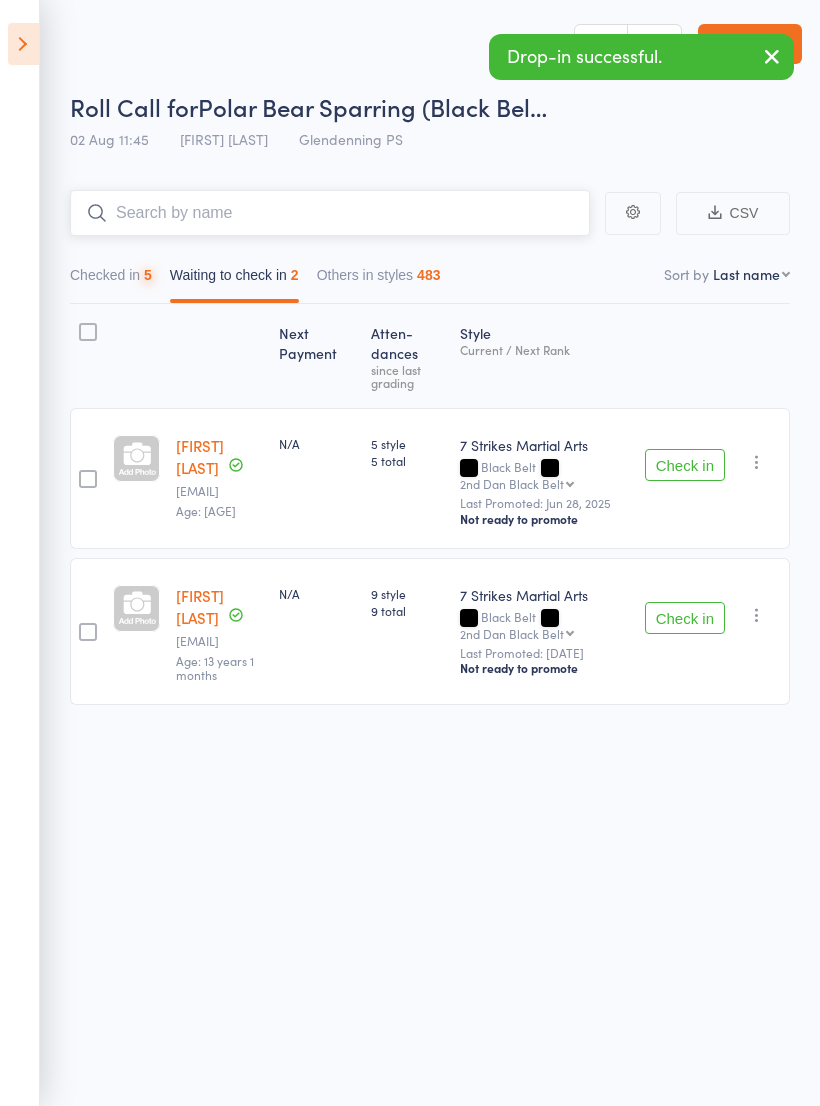 click at bounding box center (330, 213) 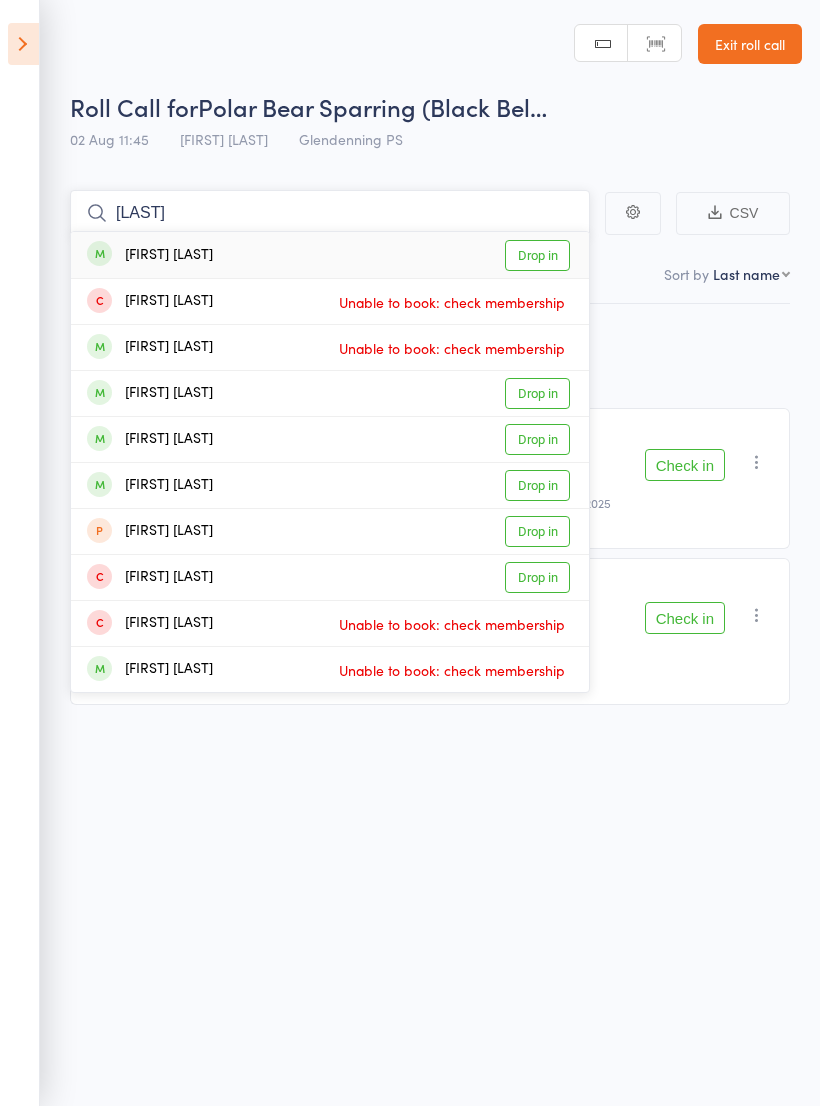 type on "[LAST]" 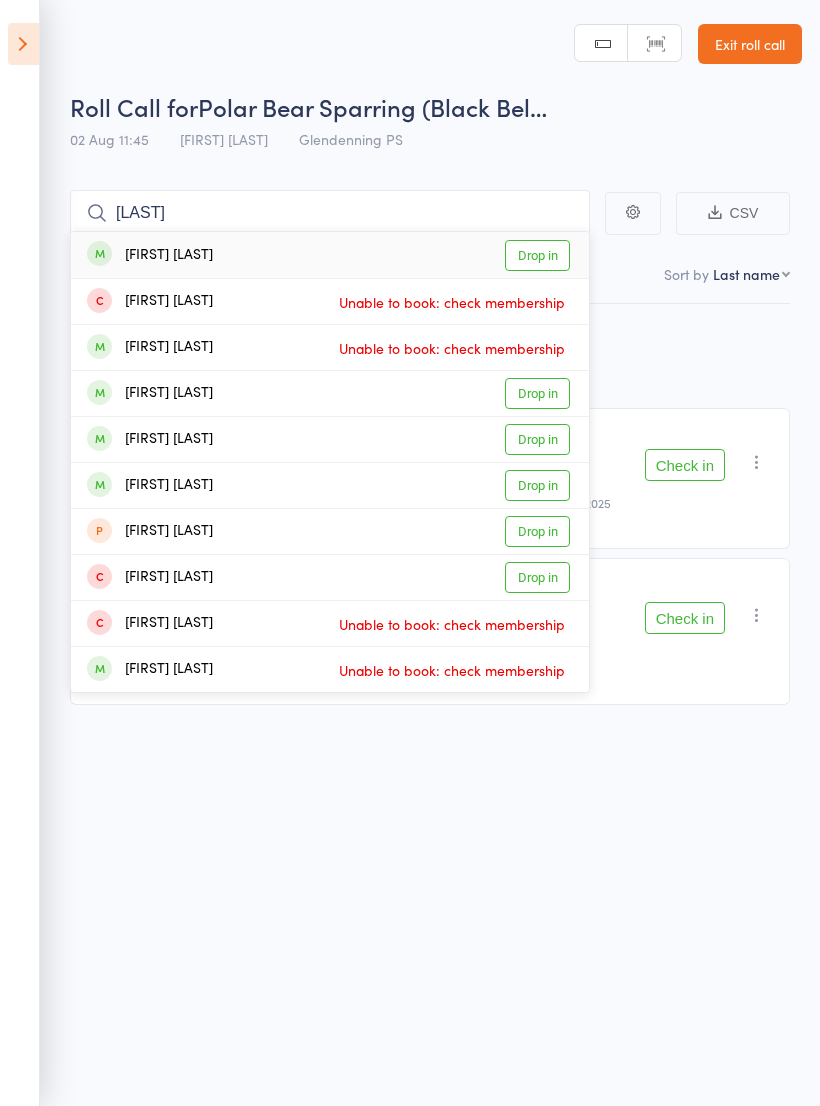 click on "Drop in" at bounding box center [537, 393] 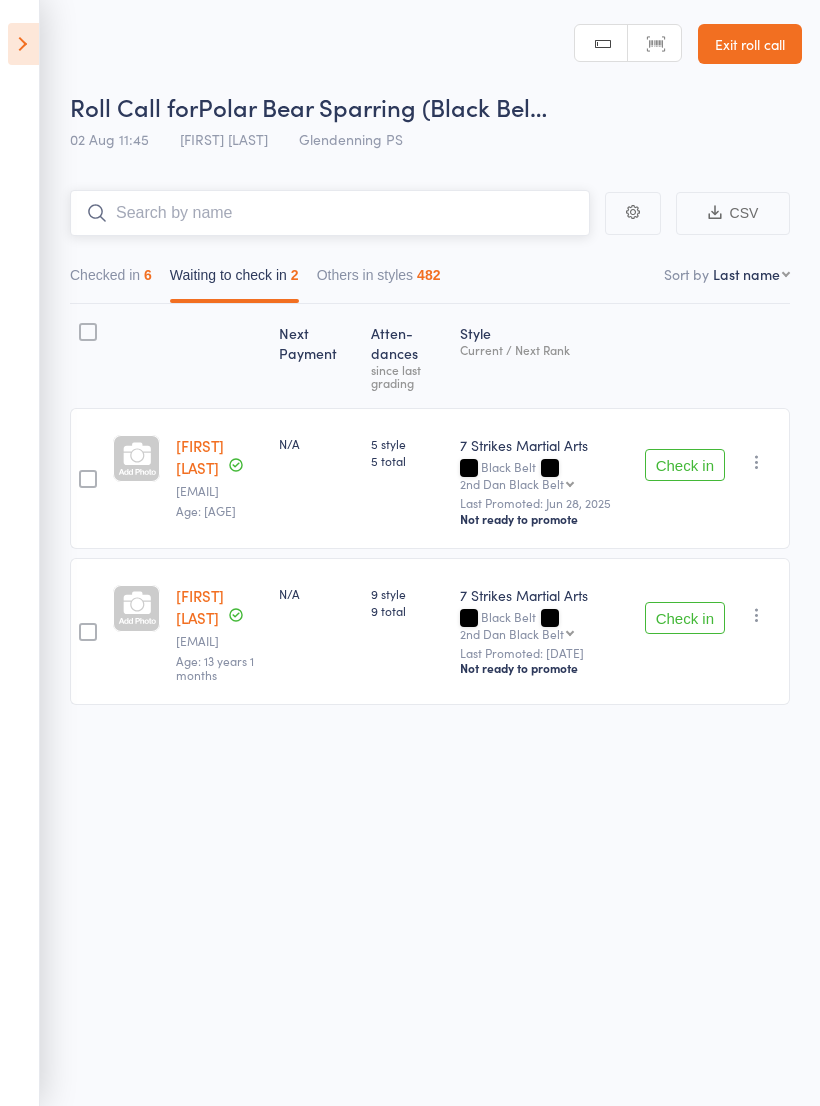 click at bounding box center [330, 213] 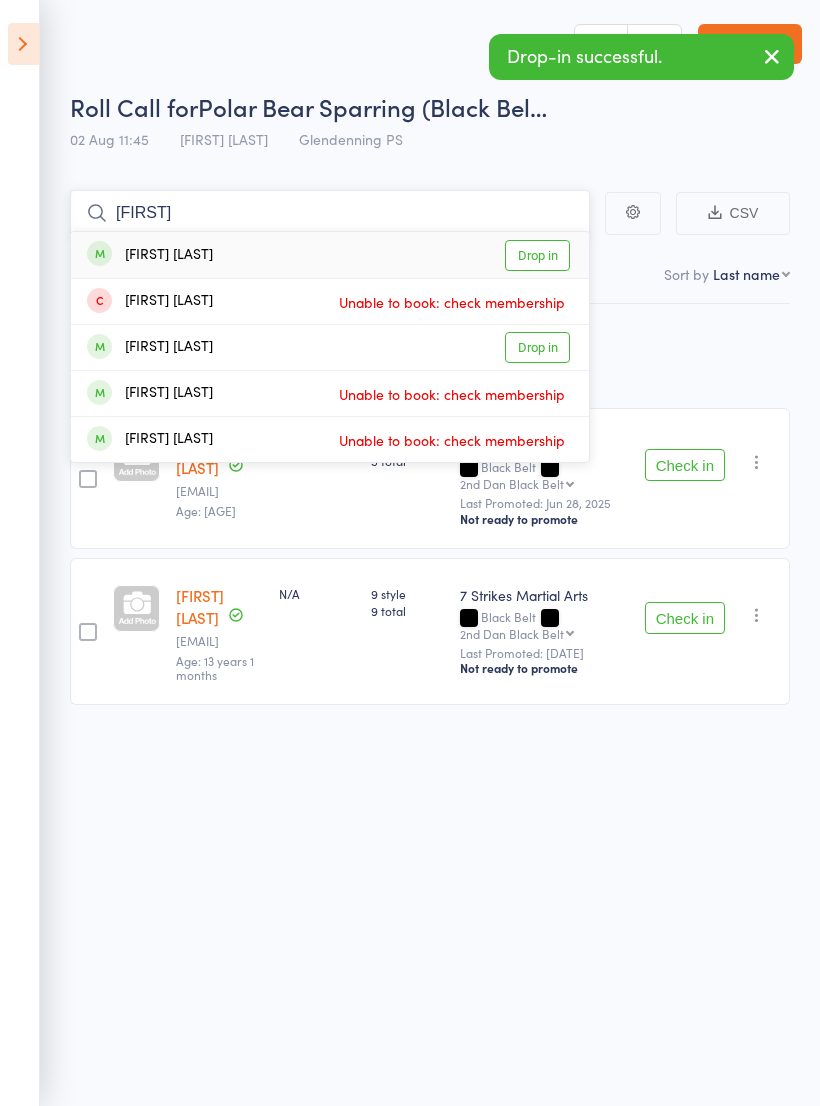 type on "[FIRST]" 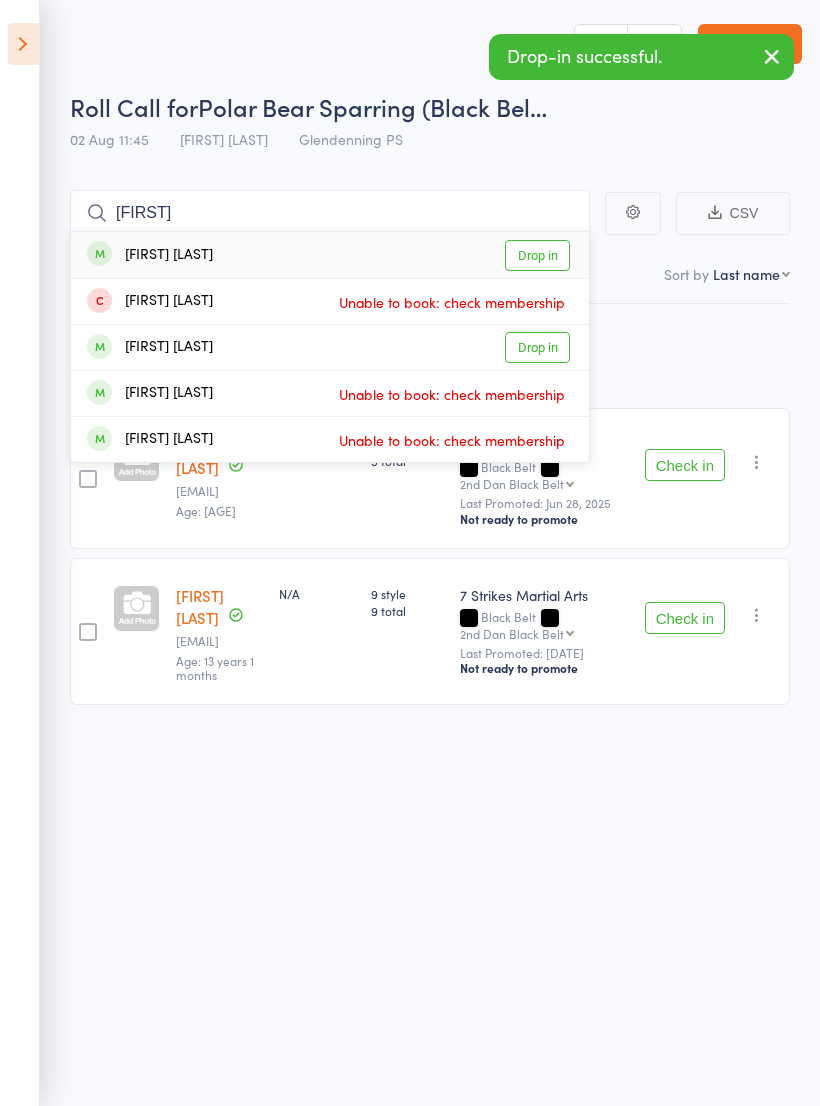 click on "Drop in" at bounding box center [537, 255] 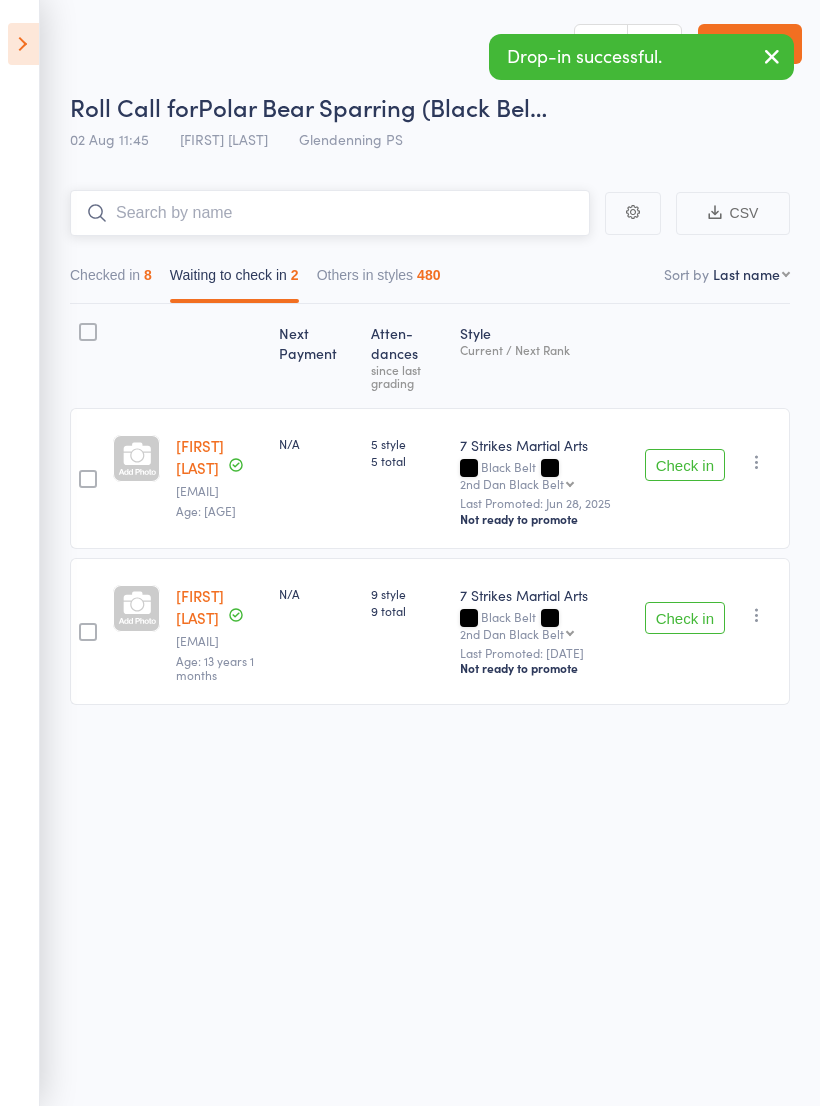 click at bounding box center [330, 213] 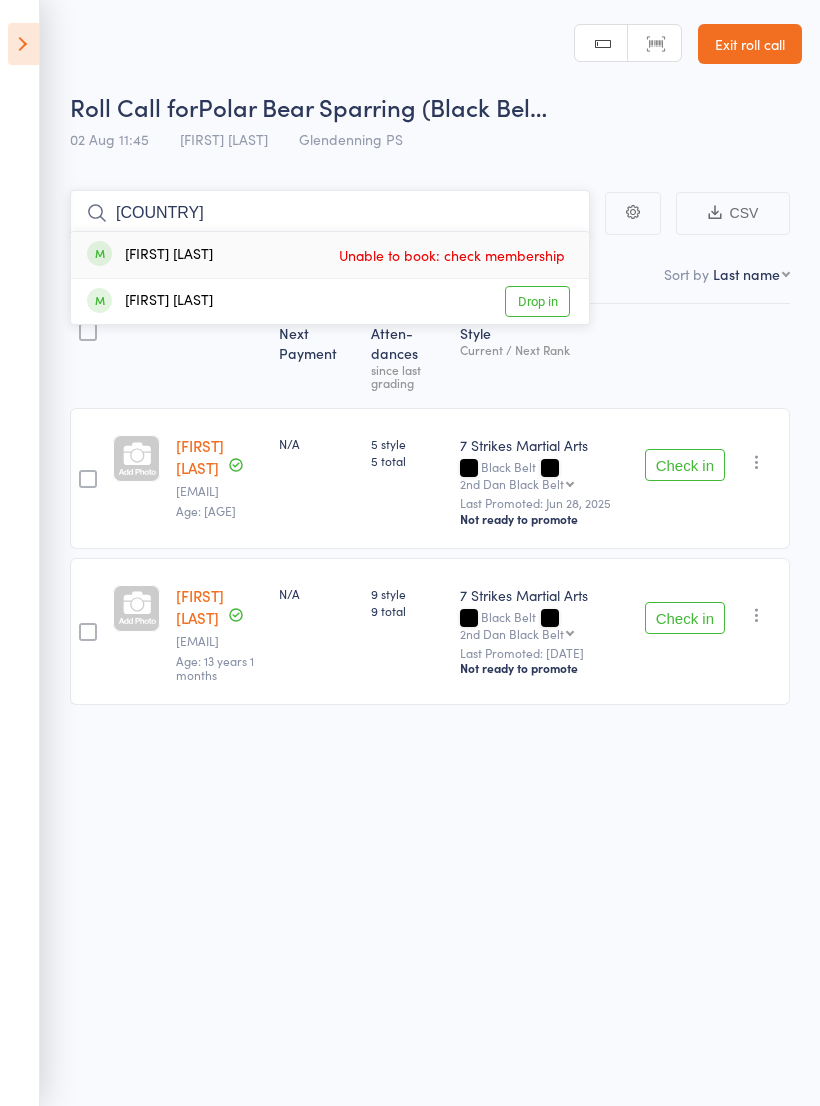 type on "E" 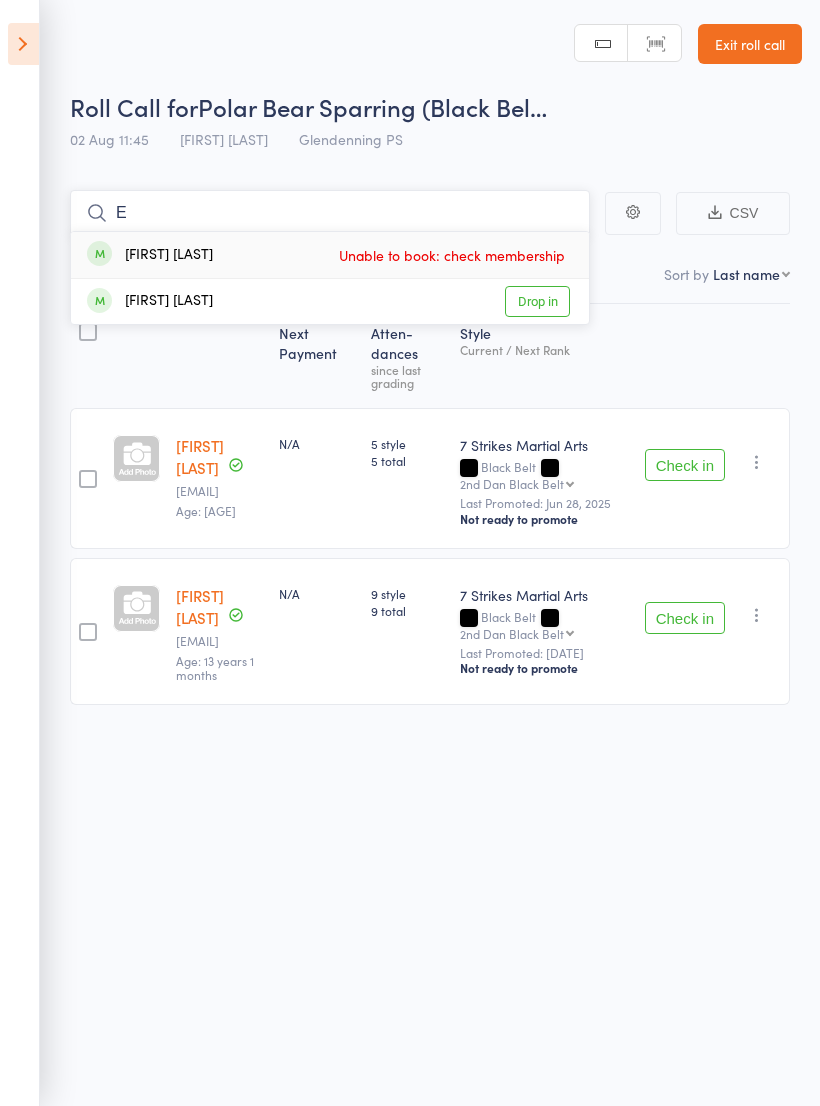type 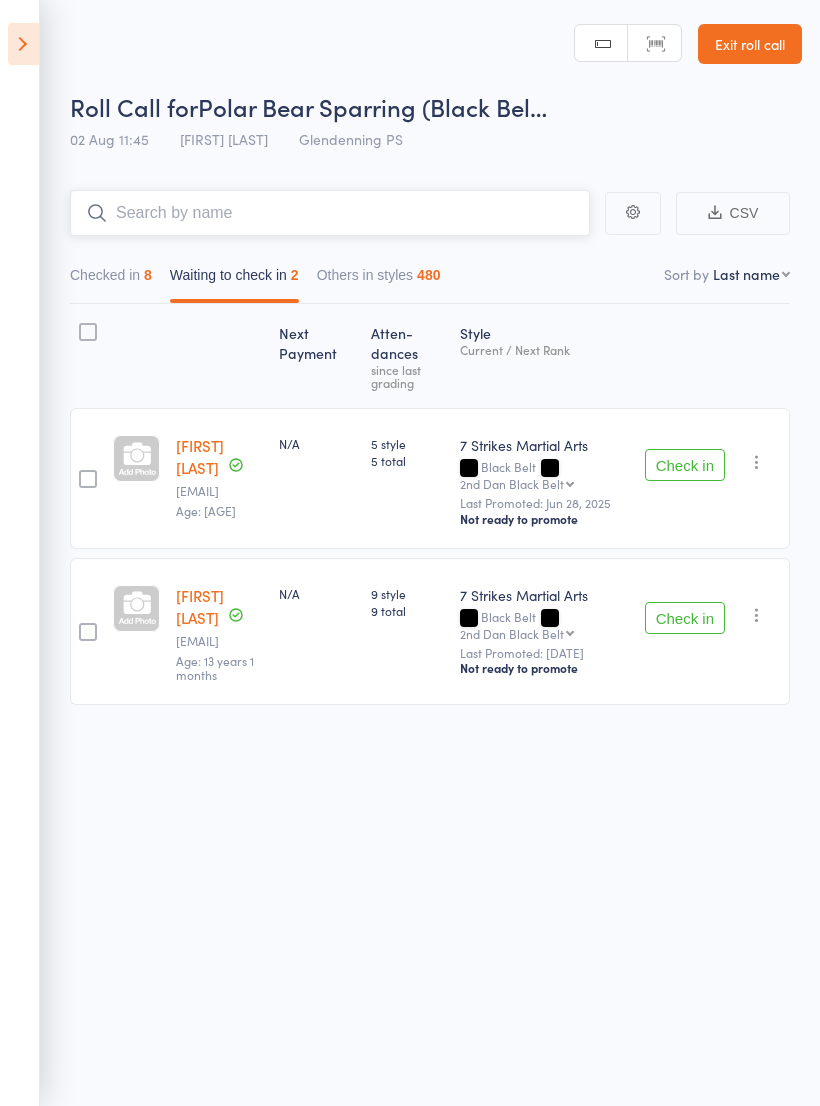 click on "Checked in  8" at bounding box center (111, 280) 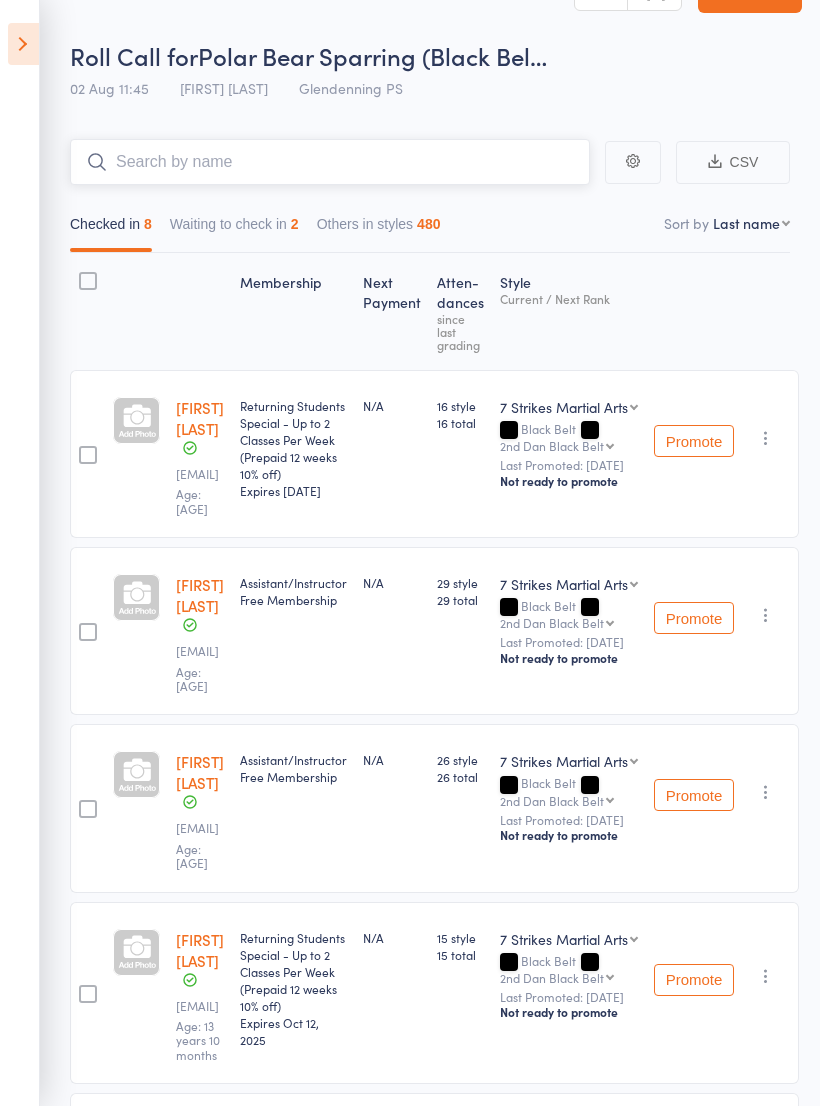 scroll, scrollTop: 0, scrollLeft: 0, axis: both 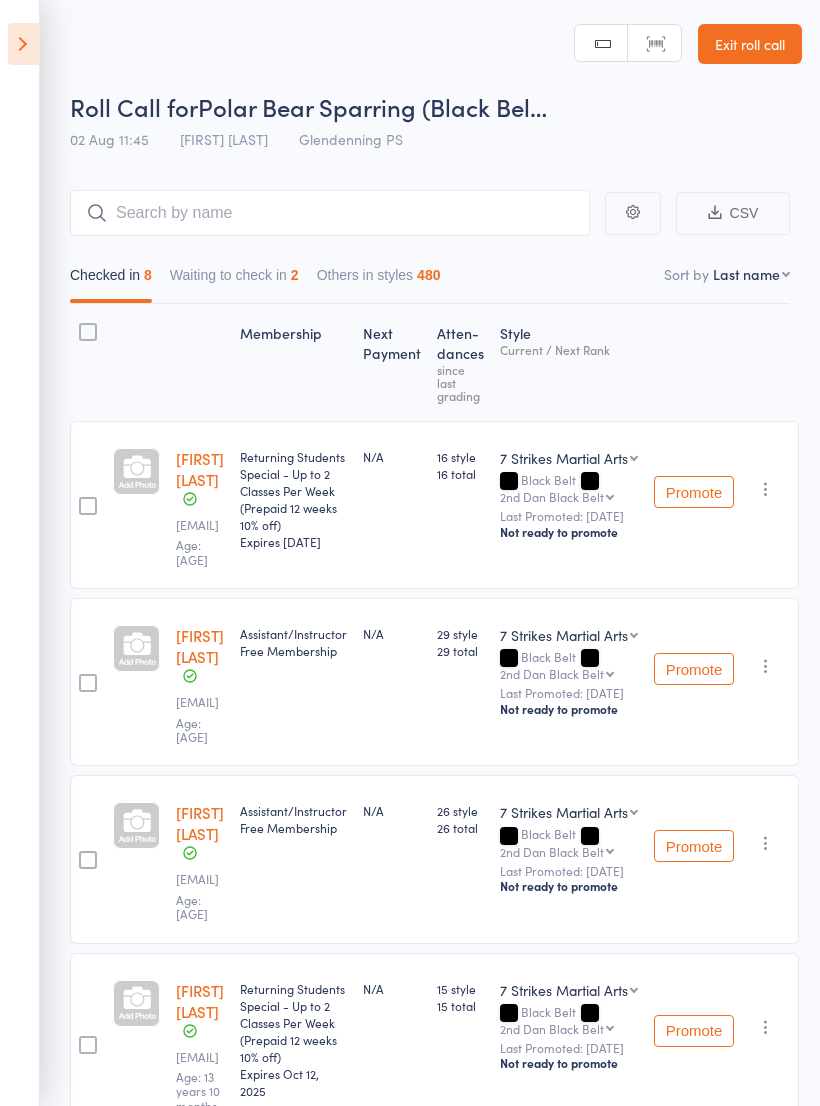 click at bounding box center (23, 44) 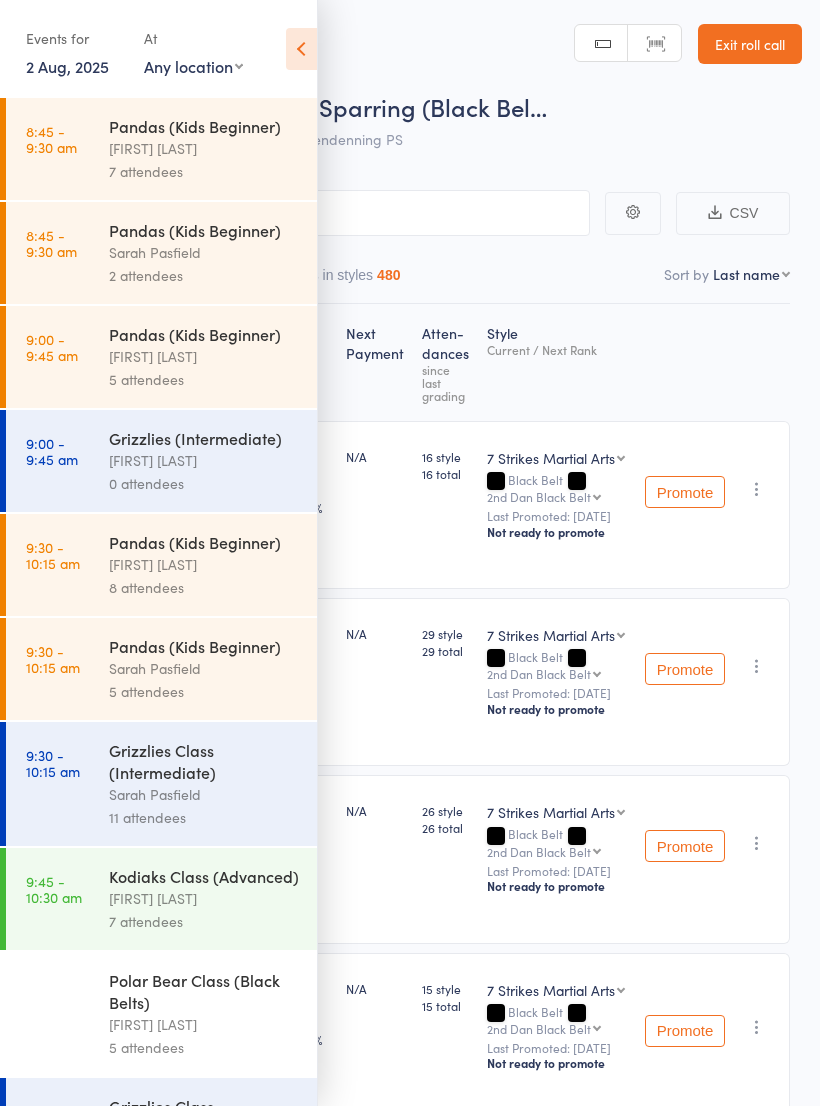 click on "Any location Wentworthville Community Centre Glendenning PS Kings Langley PS Beresford Road PS (Greystanes) Epping Heights PS Metella Road PS (Toongabbie) Truscott St PS (North Ryde) Ermington PS Jasper Road PS (Baulkham Hills)" at bounding box center (193, 66) 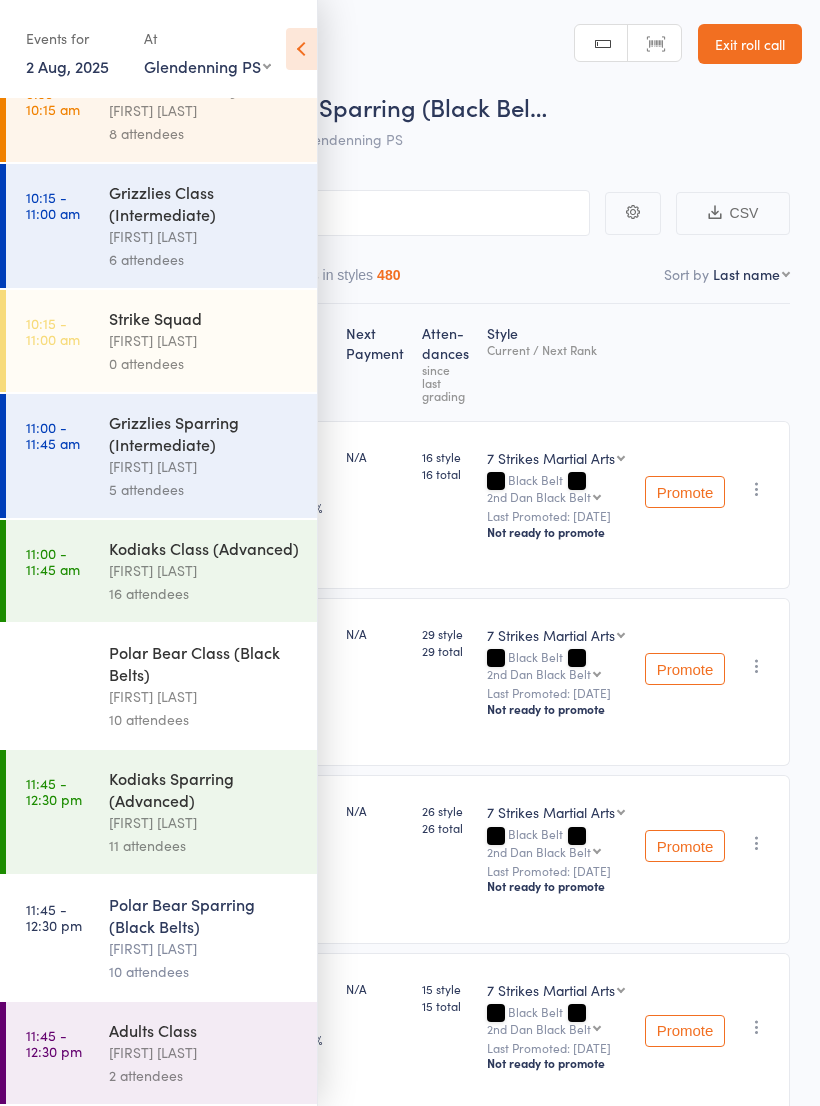 scroll, scrollTop: 172, scrollLeft: 0, axis: vertical 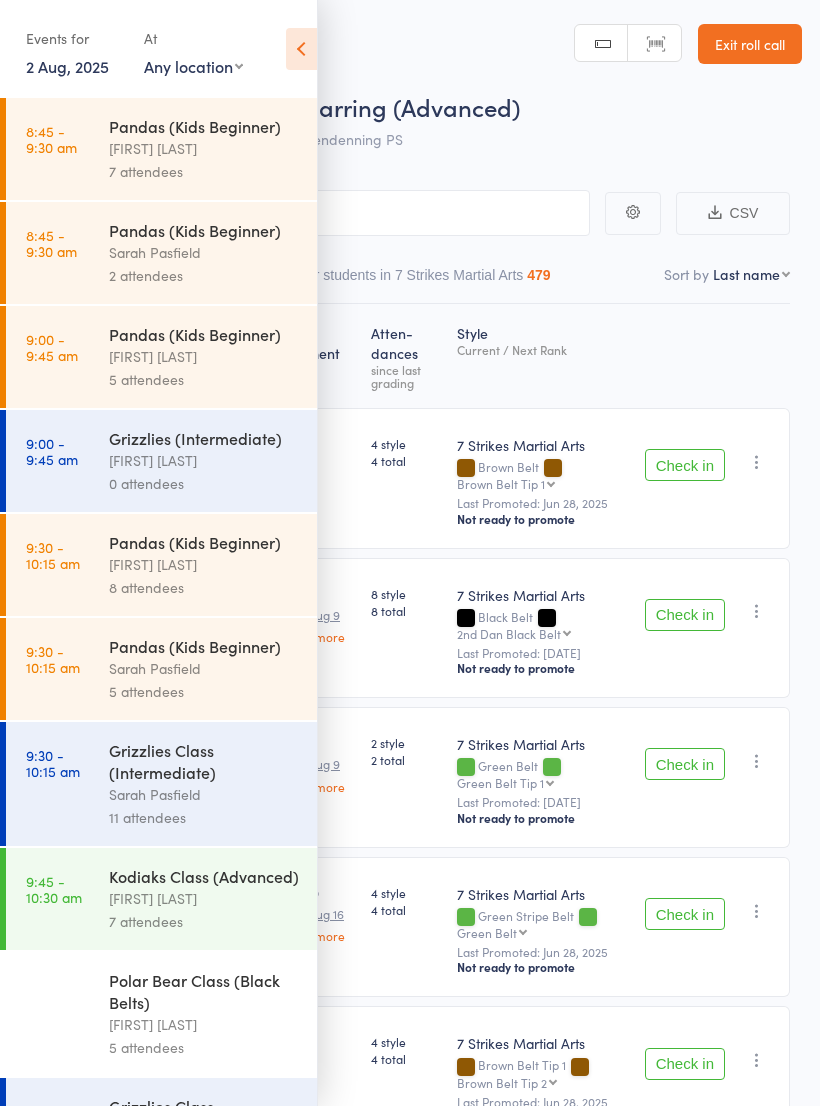 click at bounding box center (301, 49) 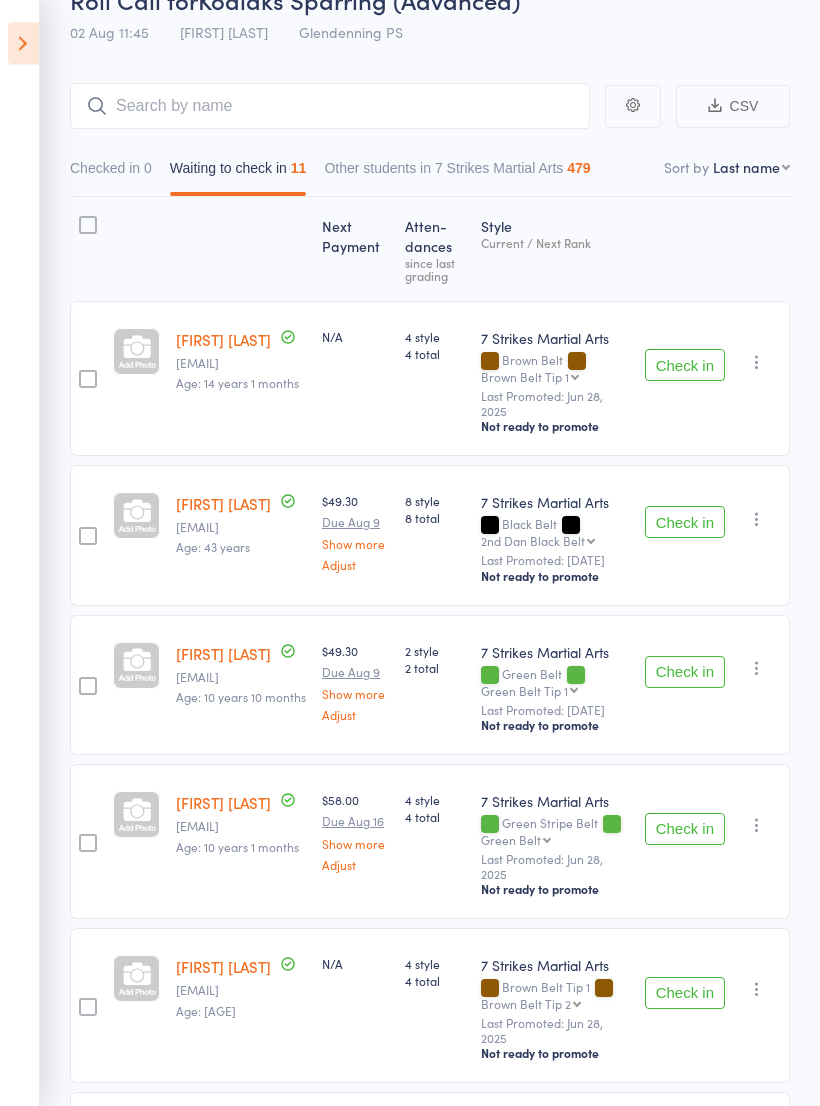 scroll, scrollTop: 107, scrollLeft: 0, axis: vertical 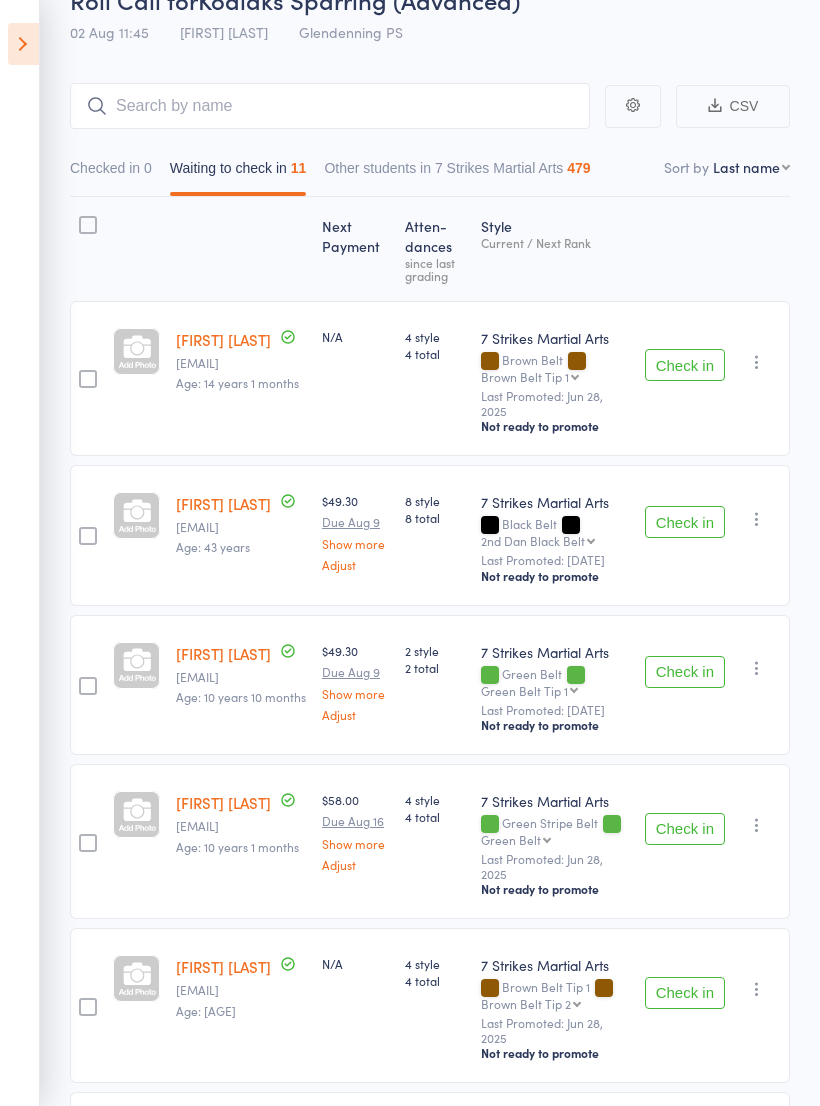 click on "Check in" at bounding box center (685, 365) 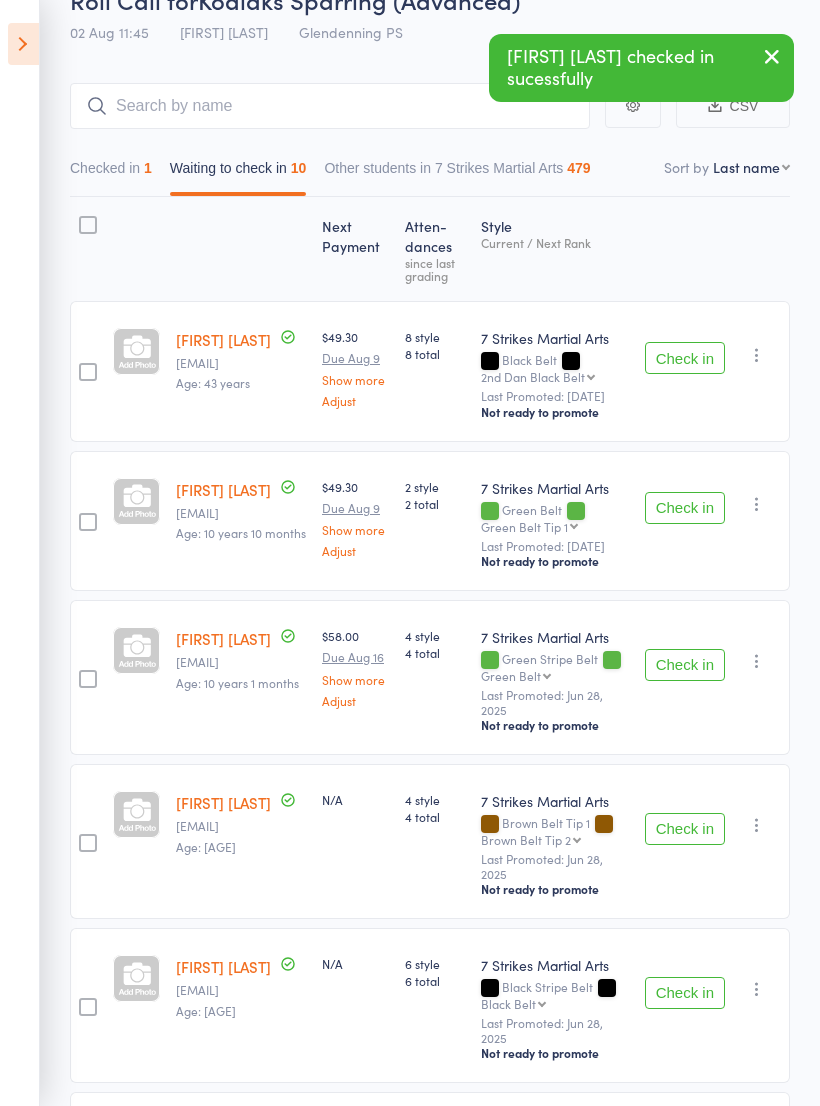 click on "Check in" at bounding box center (685, 358) 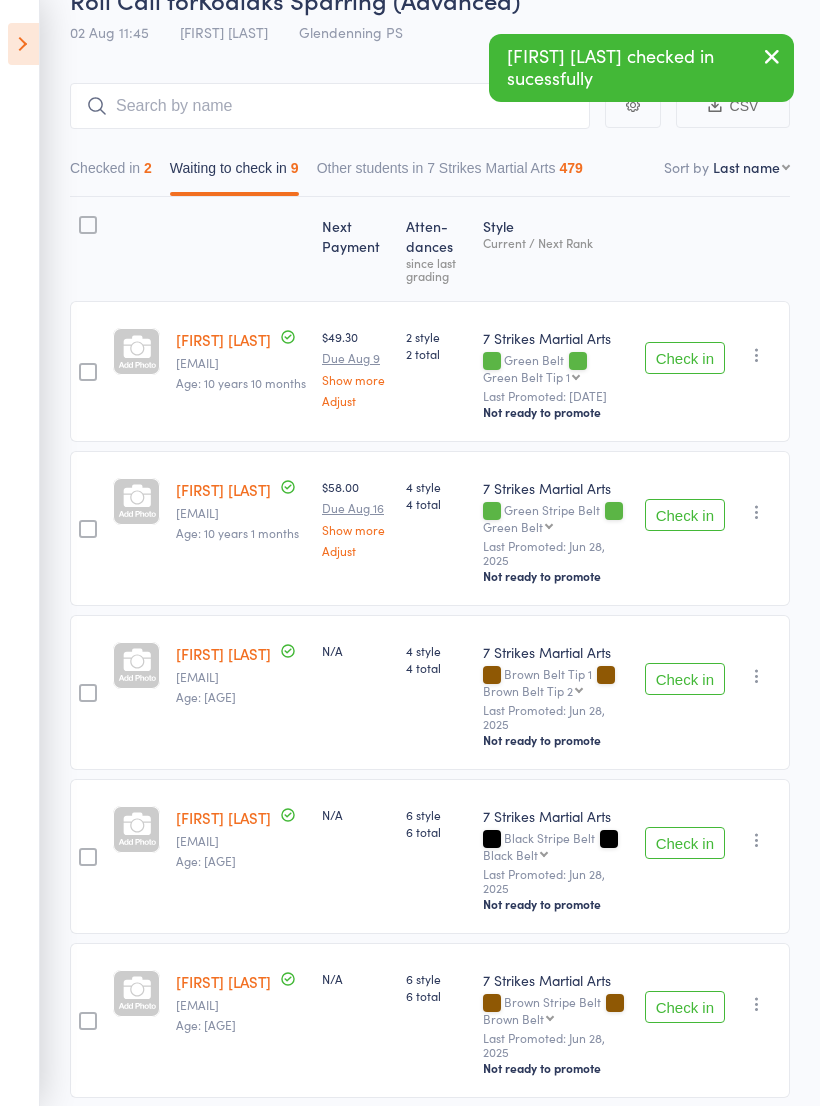 click on "Check in" at bounding box center (685, 358) 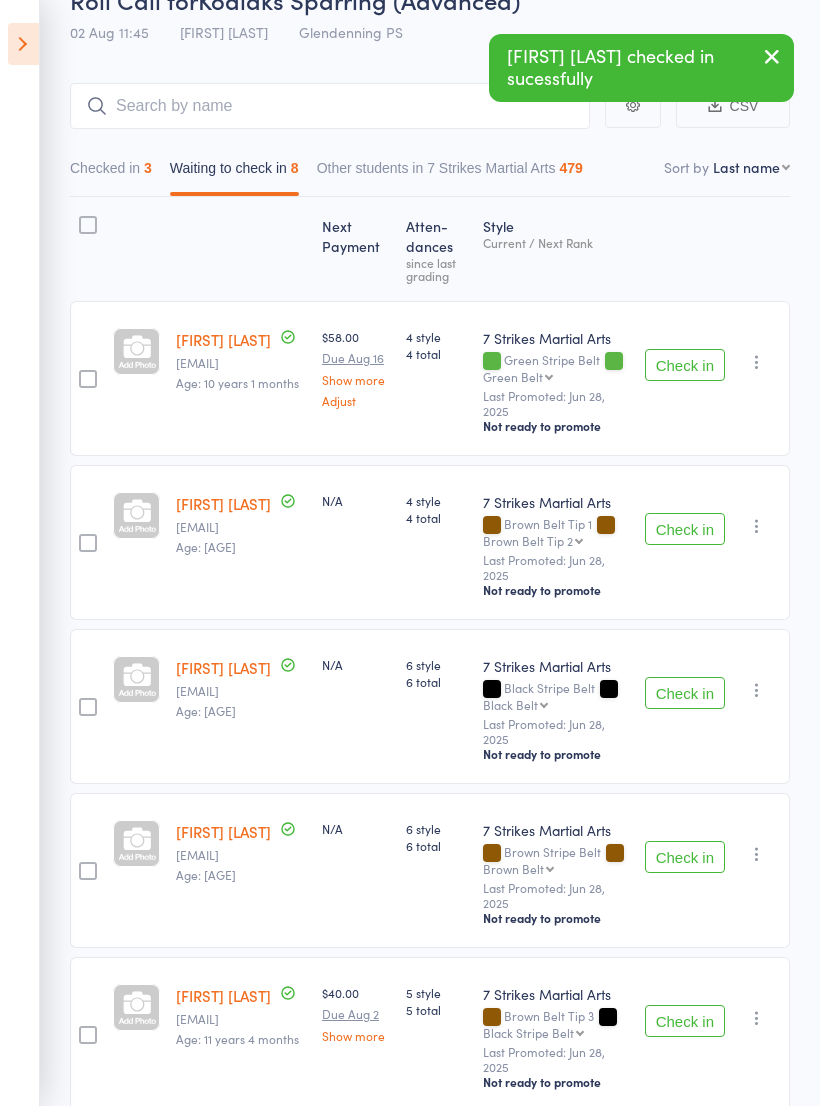 click on "Check in" at bounding box center [685, 529] 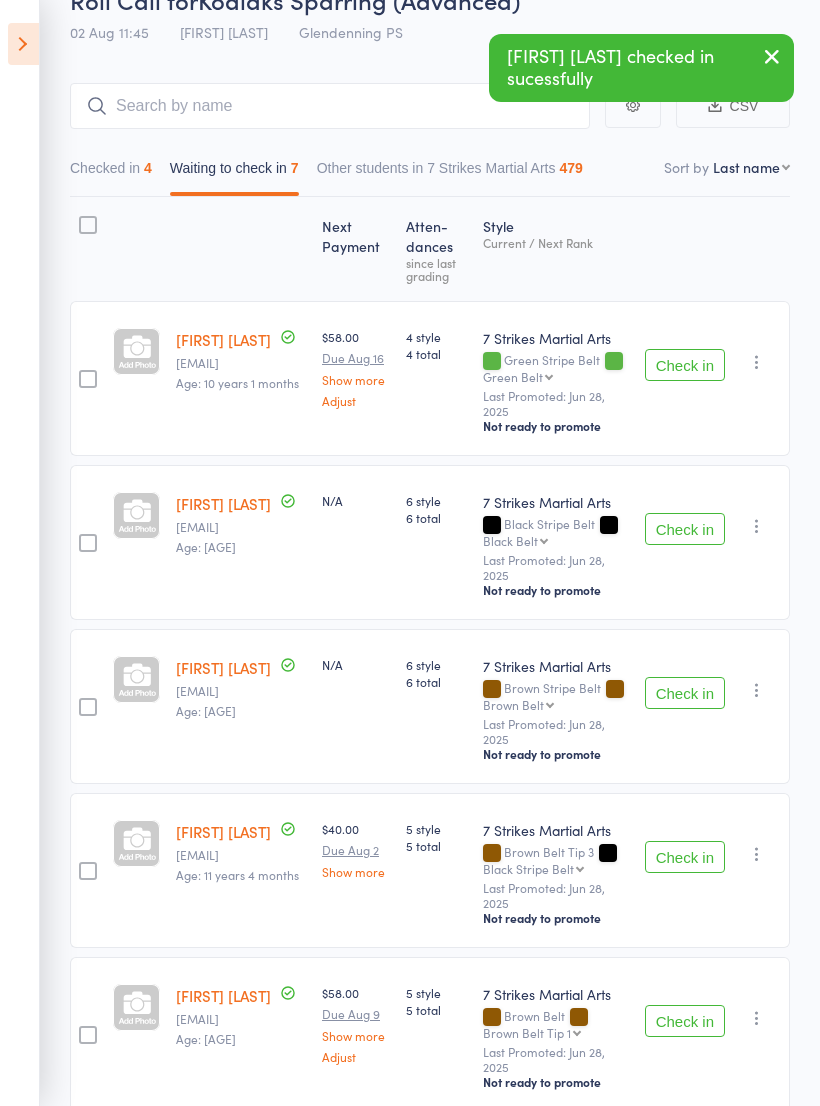 click on "Check in" at bounding box center [685, 529] 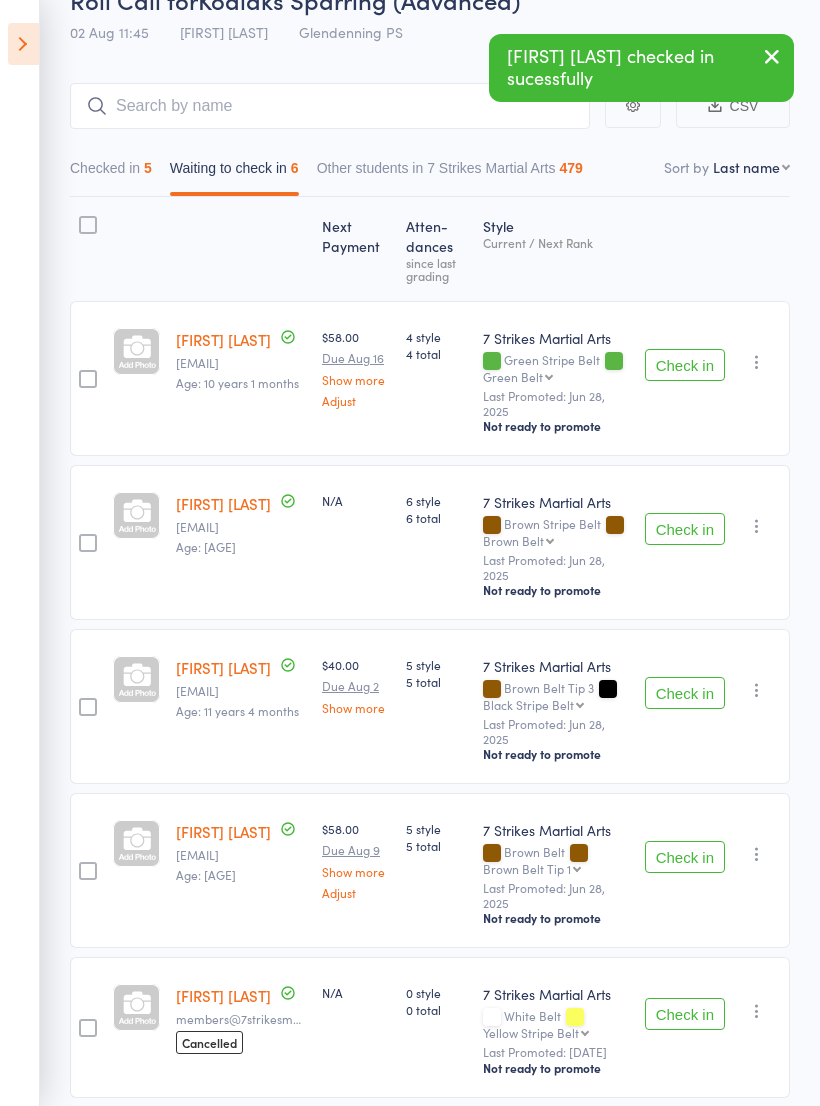 click on "Check in" at bounding box center [685, 529] 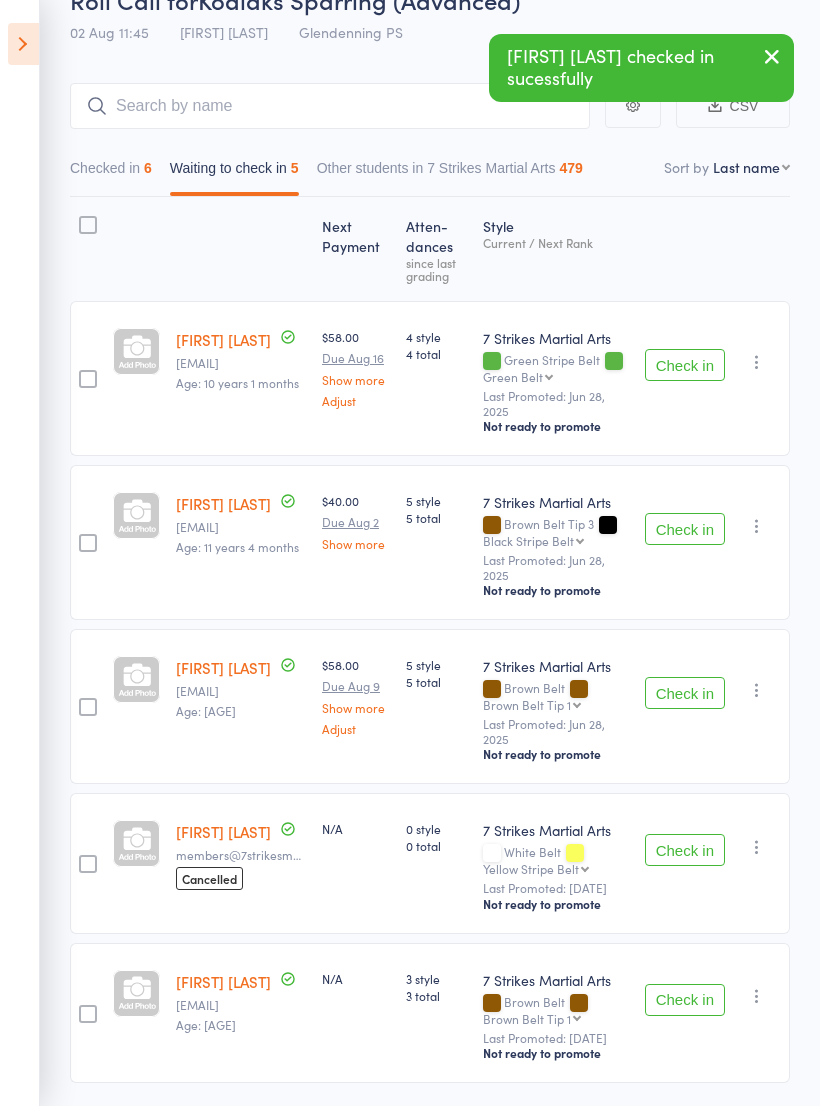 click on "Check in" at bounding box center (685, 529) 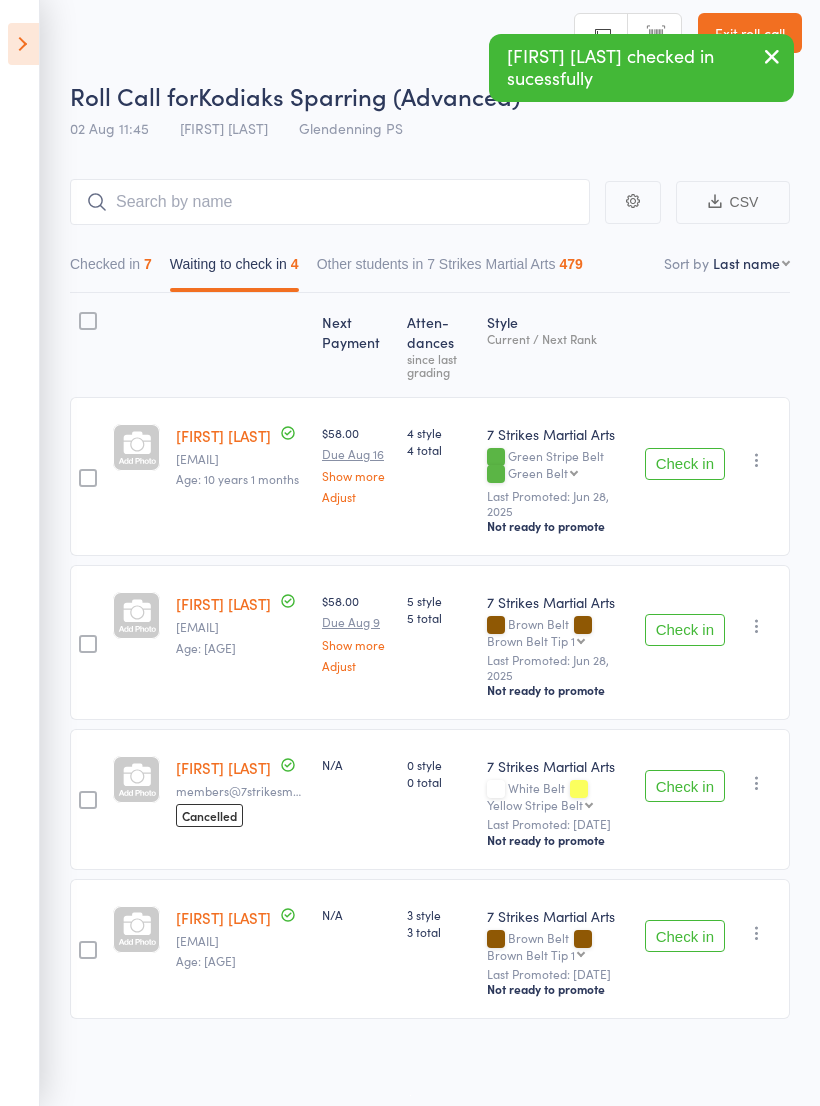click on "Check in" at bounding box center [685, 630] 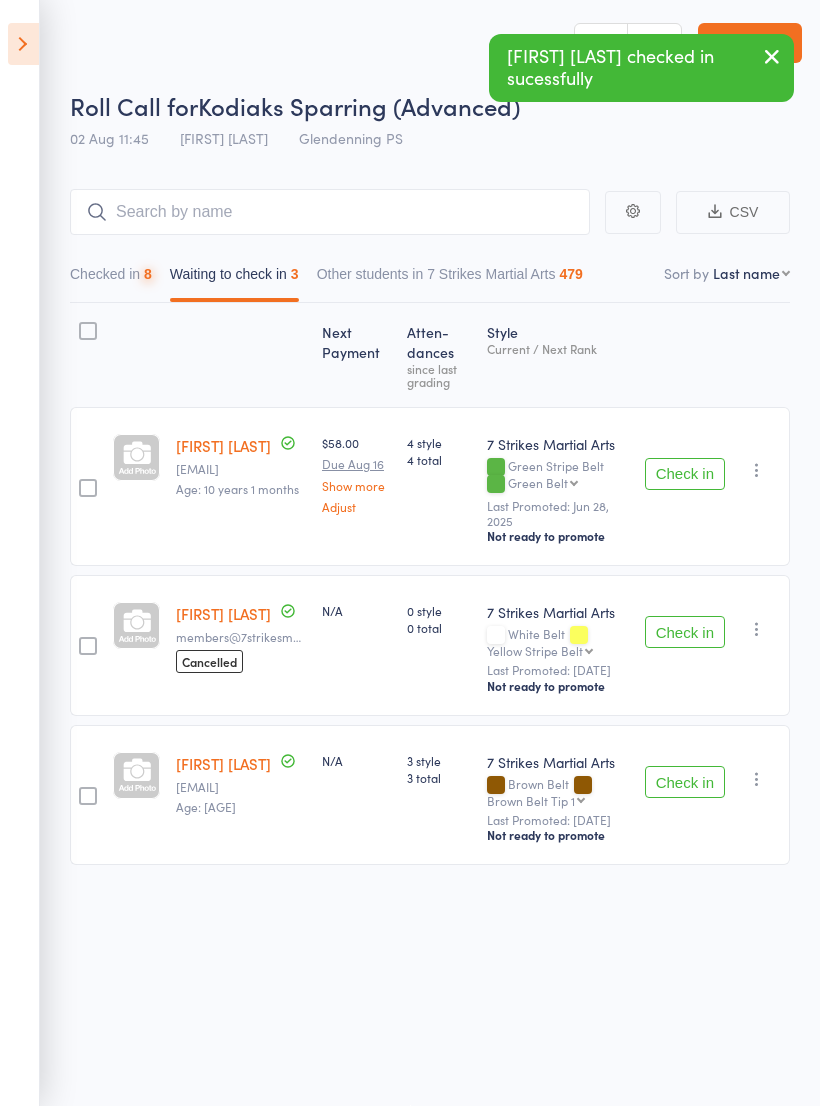 scroll, scrollTop: 14, scrollLeft: 0, axis: vertical 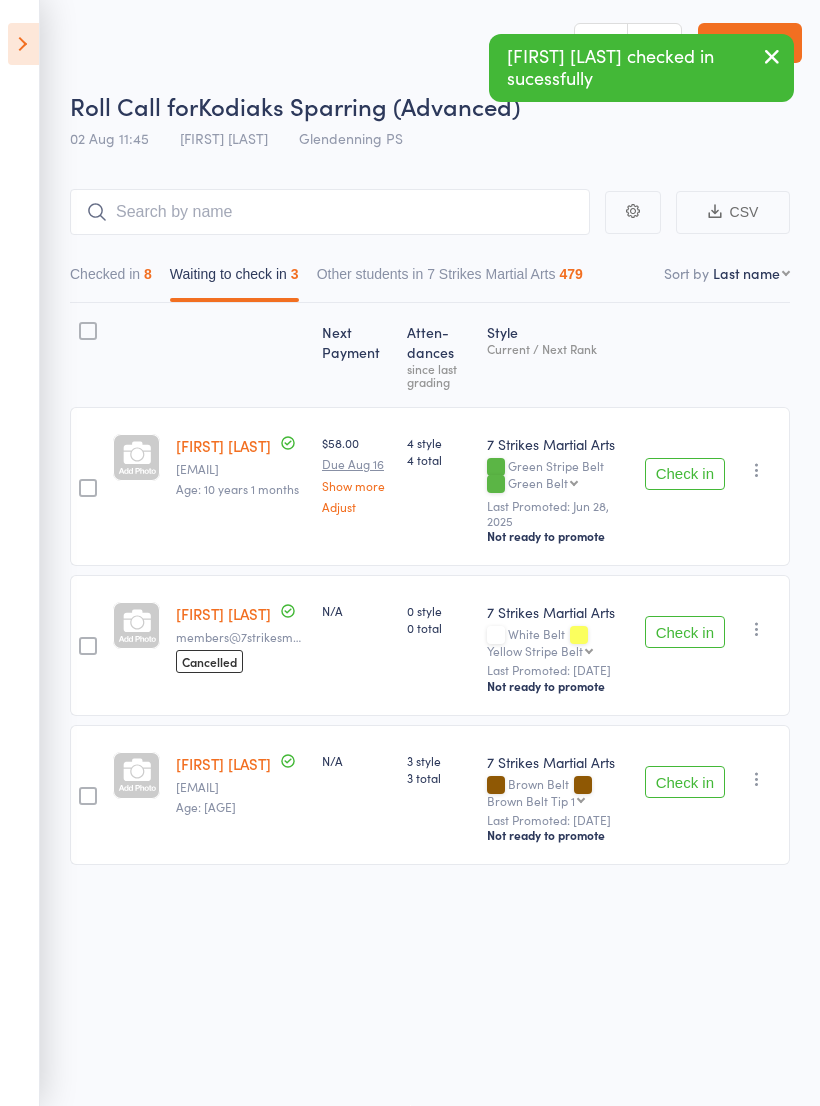 click on "Check in" at bounding box center (685, 782) 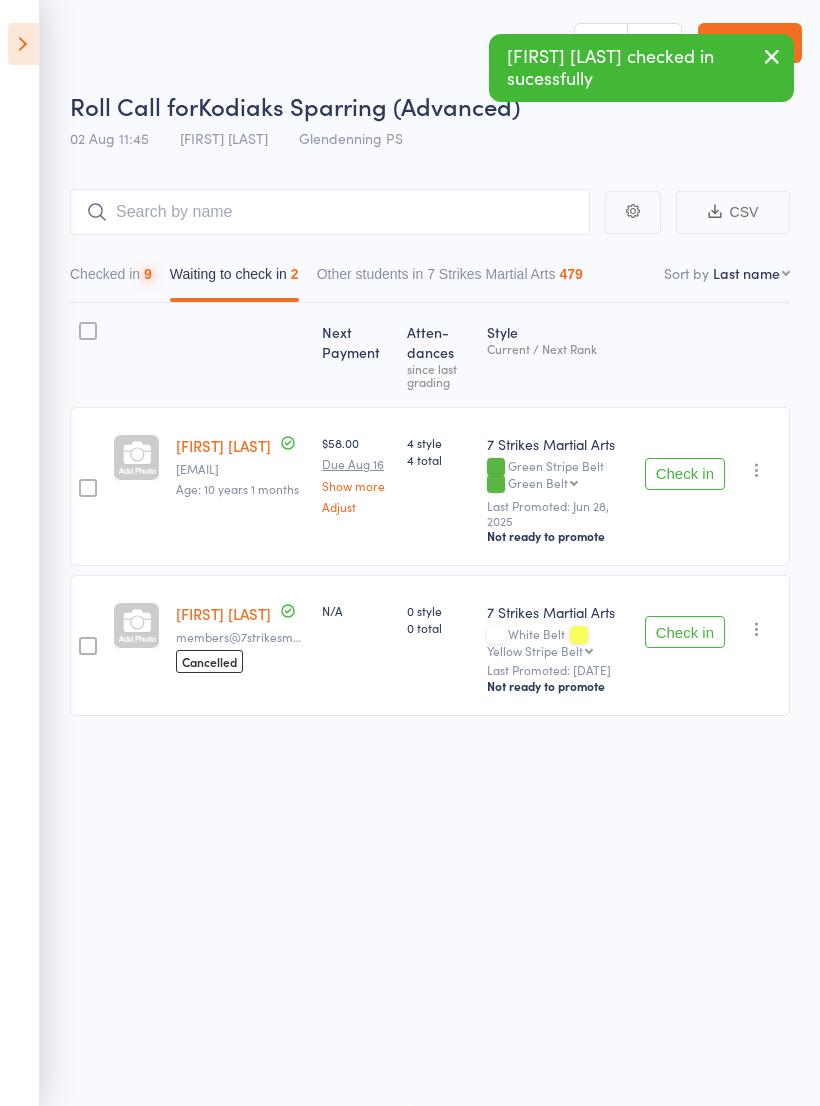 click at bounding box center [757, 470] 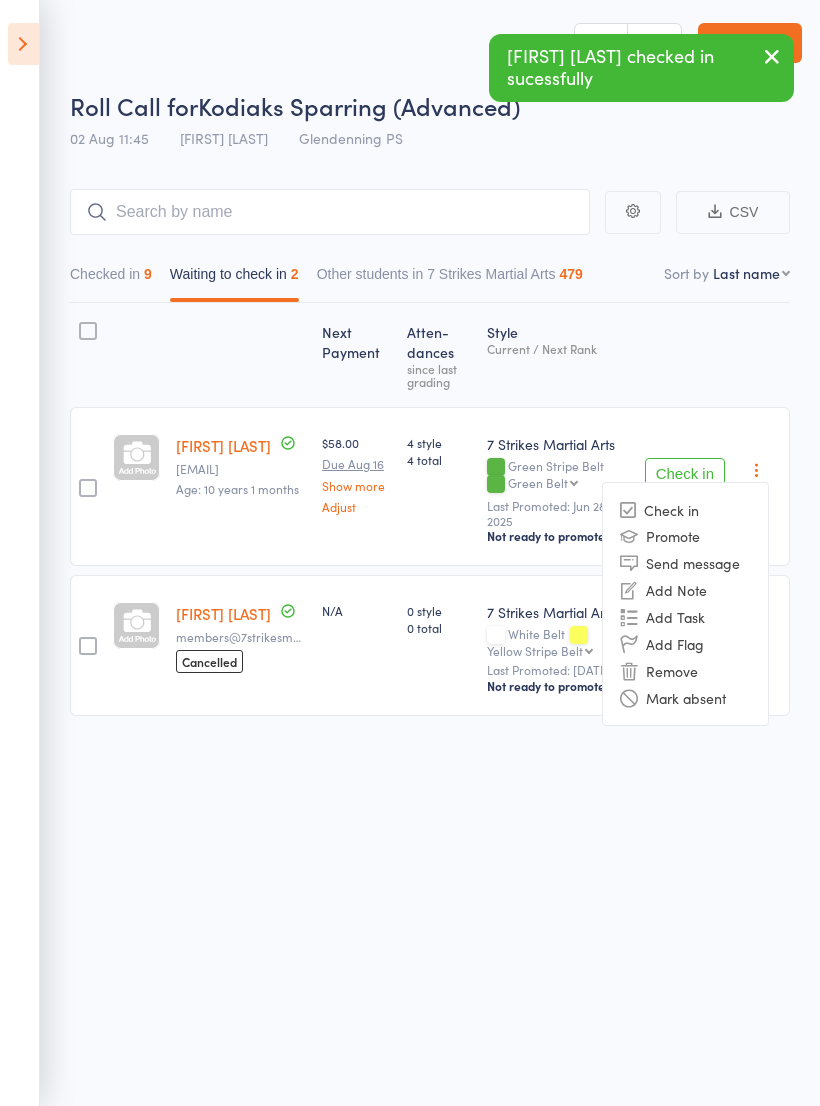 click on "Mark absent" at bounding box center (685, 697) 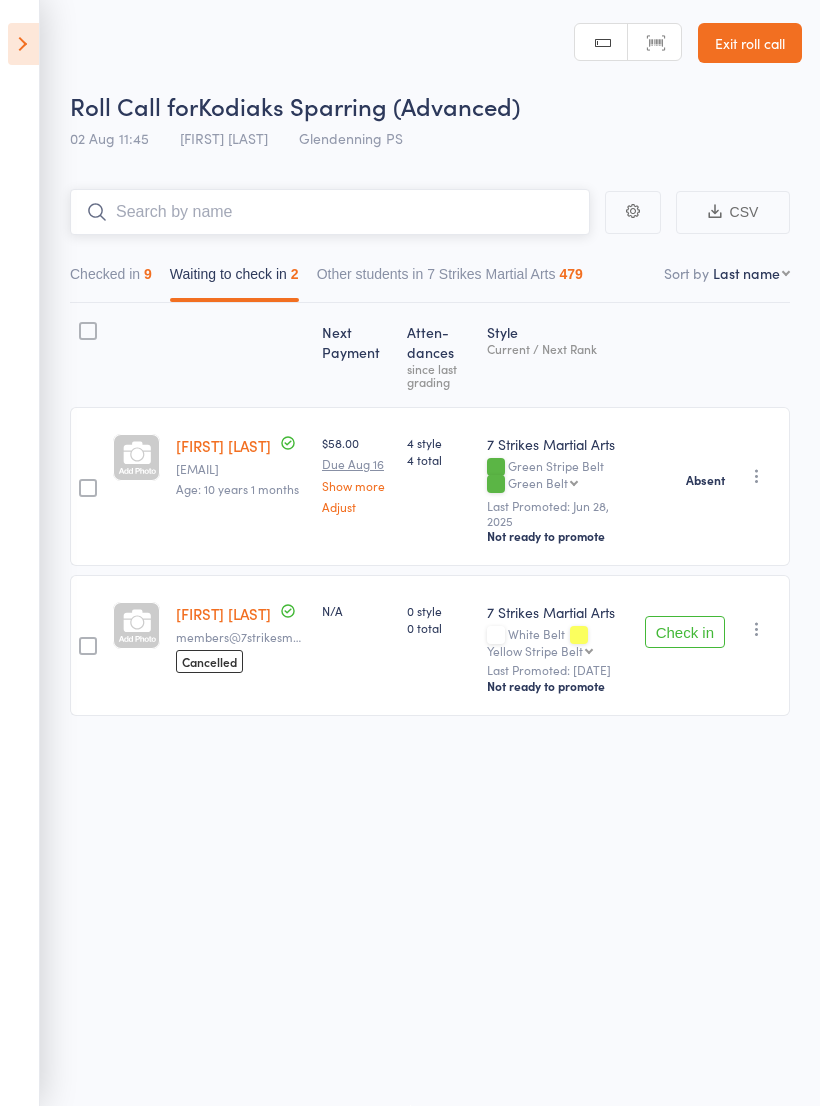 click at bounding box center [330, 212] 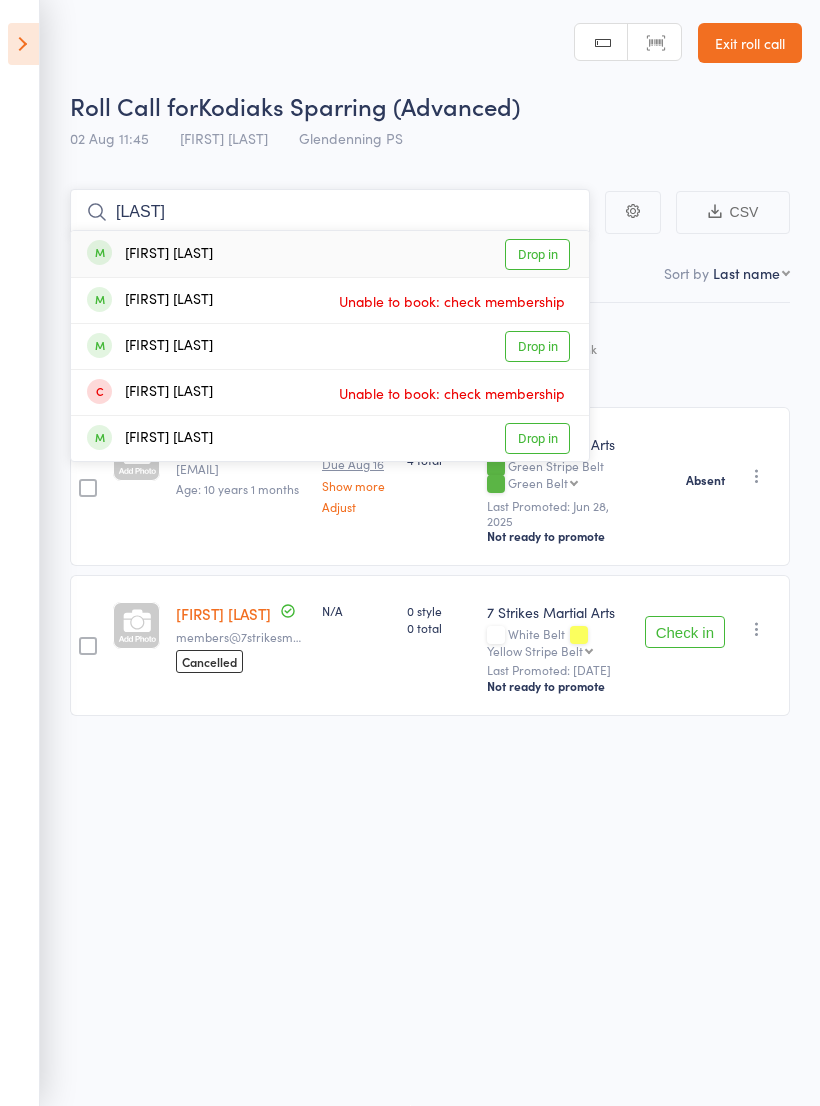 type on "[LAST]" 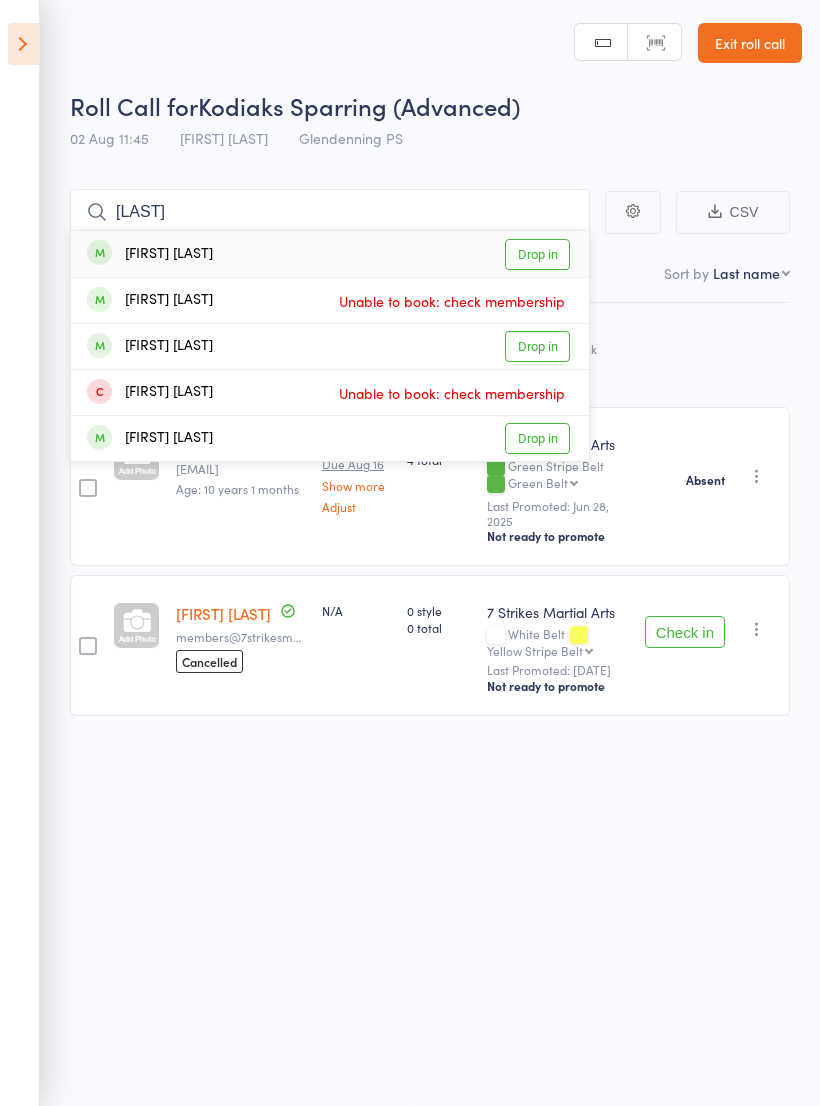 click on "Drop in" at bounding box center [537, 254] 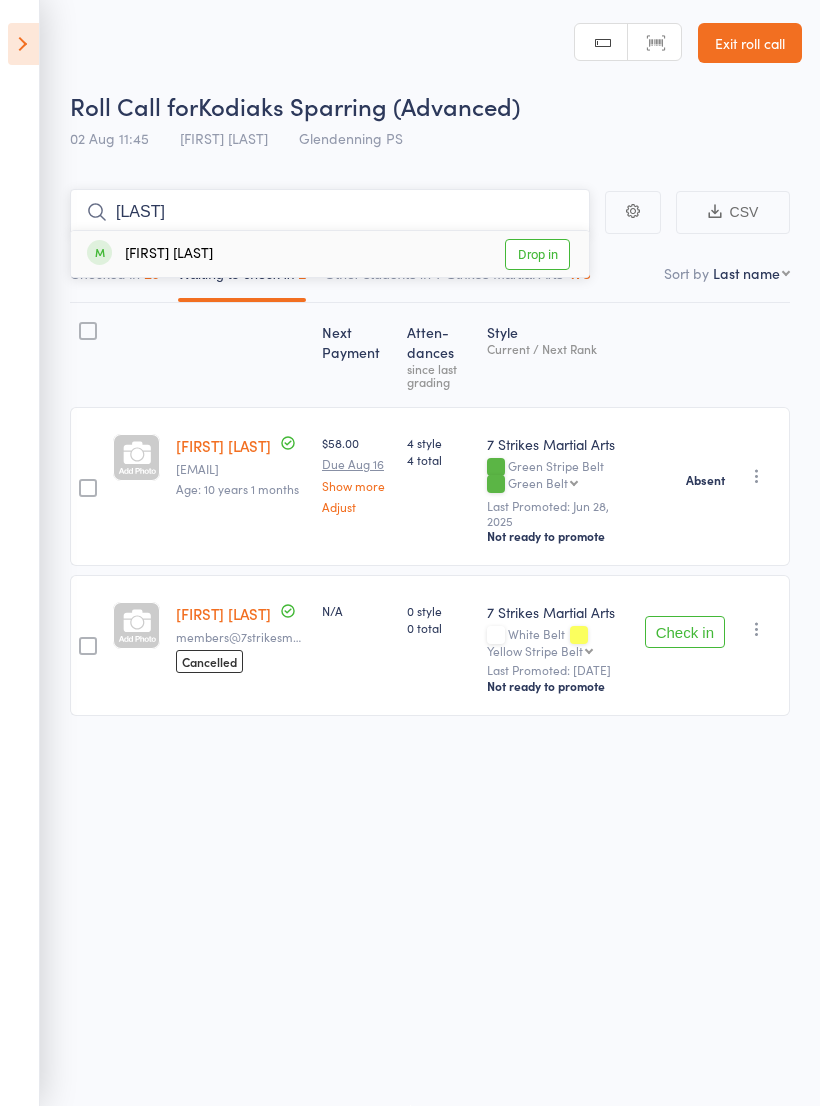 type on "[LAST]" 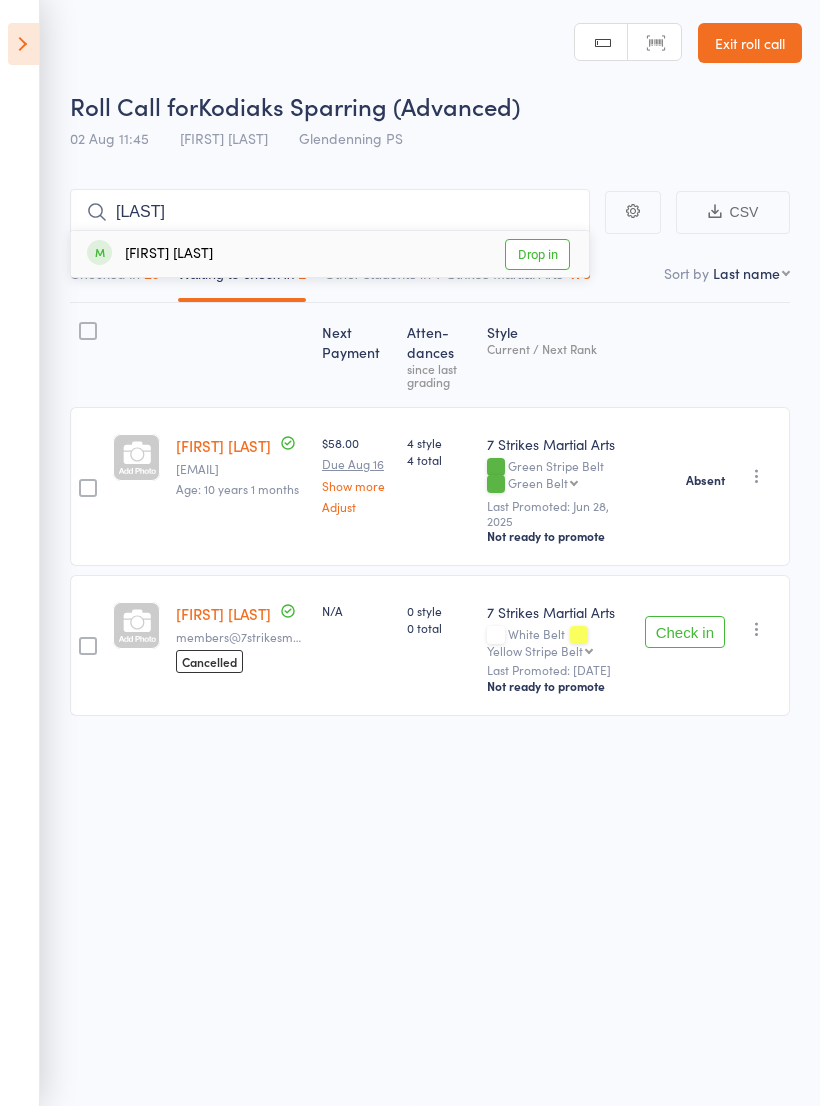 click on "Drop in" at bounding box center (537, 254) 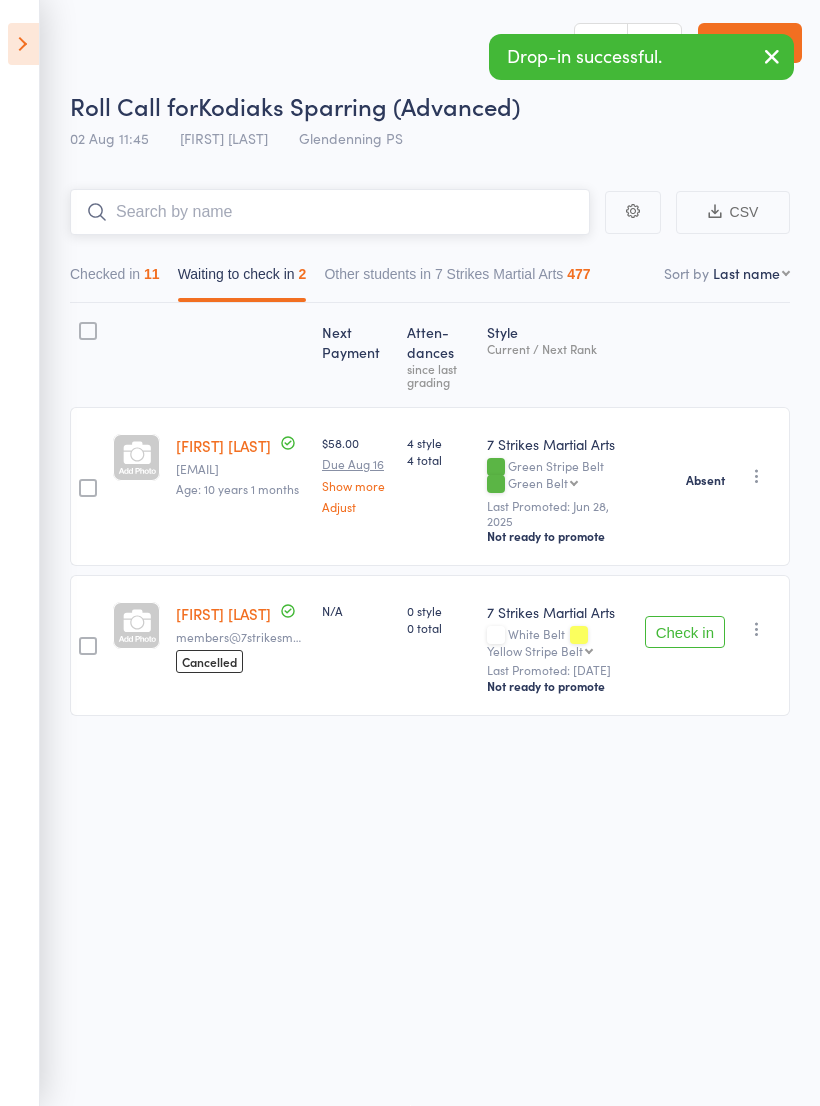 click on "Checked in  11" at bounding box center [115, 279] 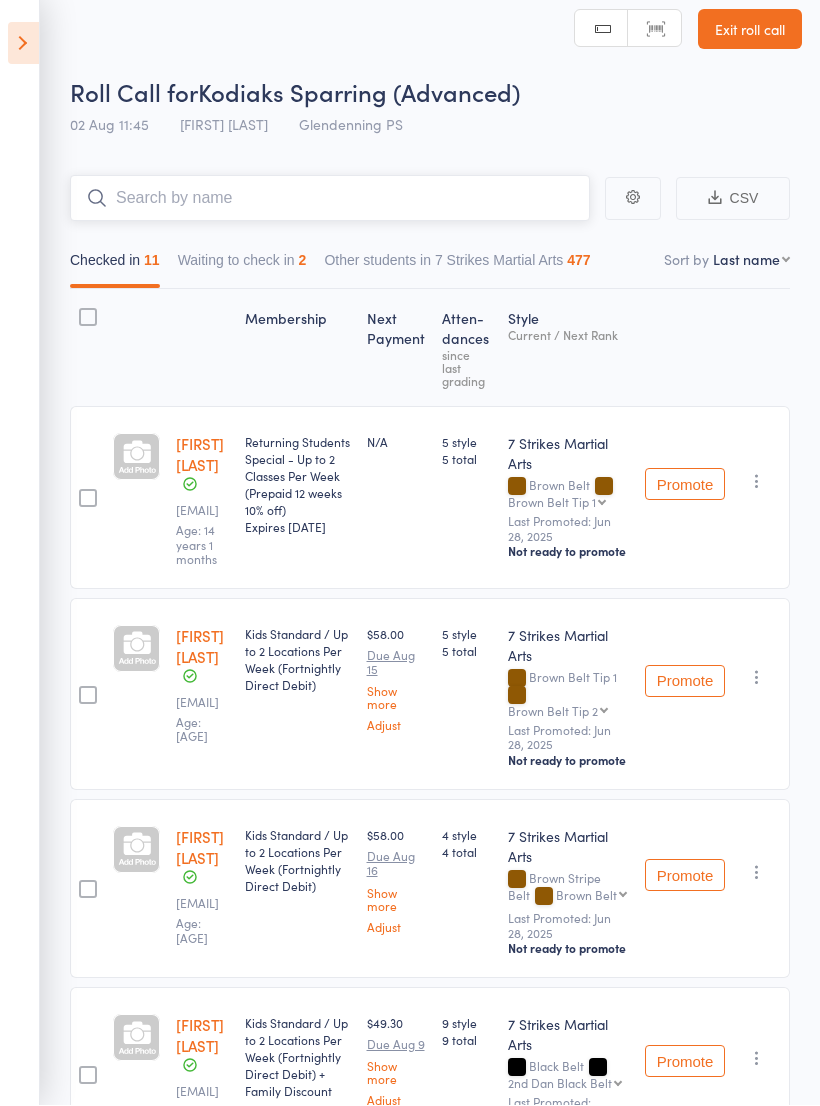 scroll, scrollTop: 0, scrollLeft: 0, axis: both 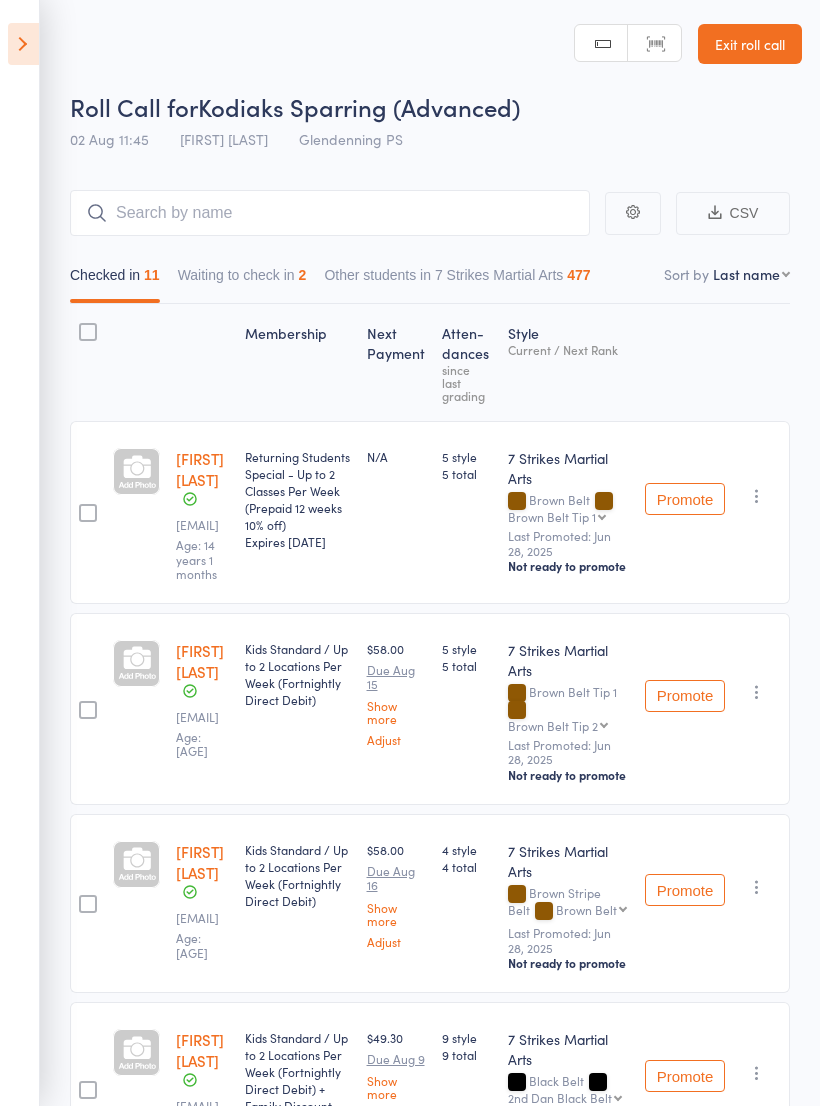 click at bounding box center (23, 44) 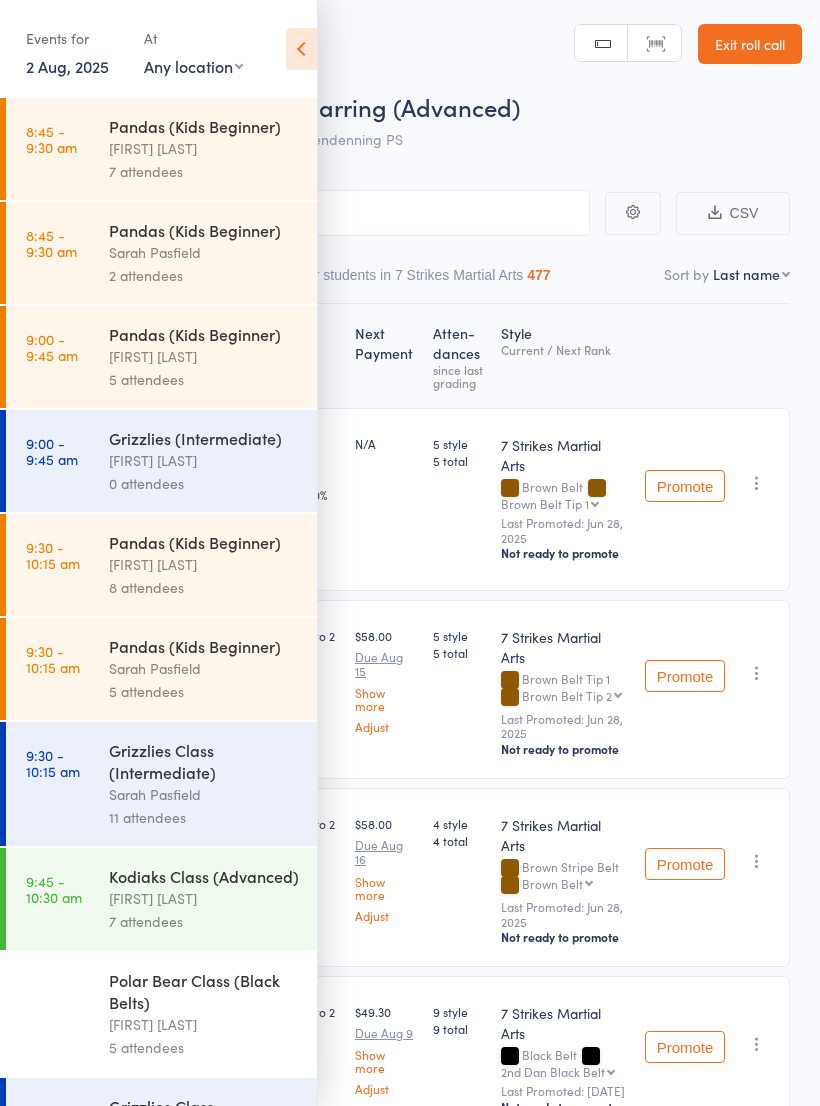 click on "At" at bounding box center (193, 38) 